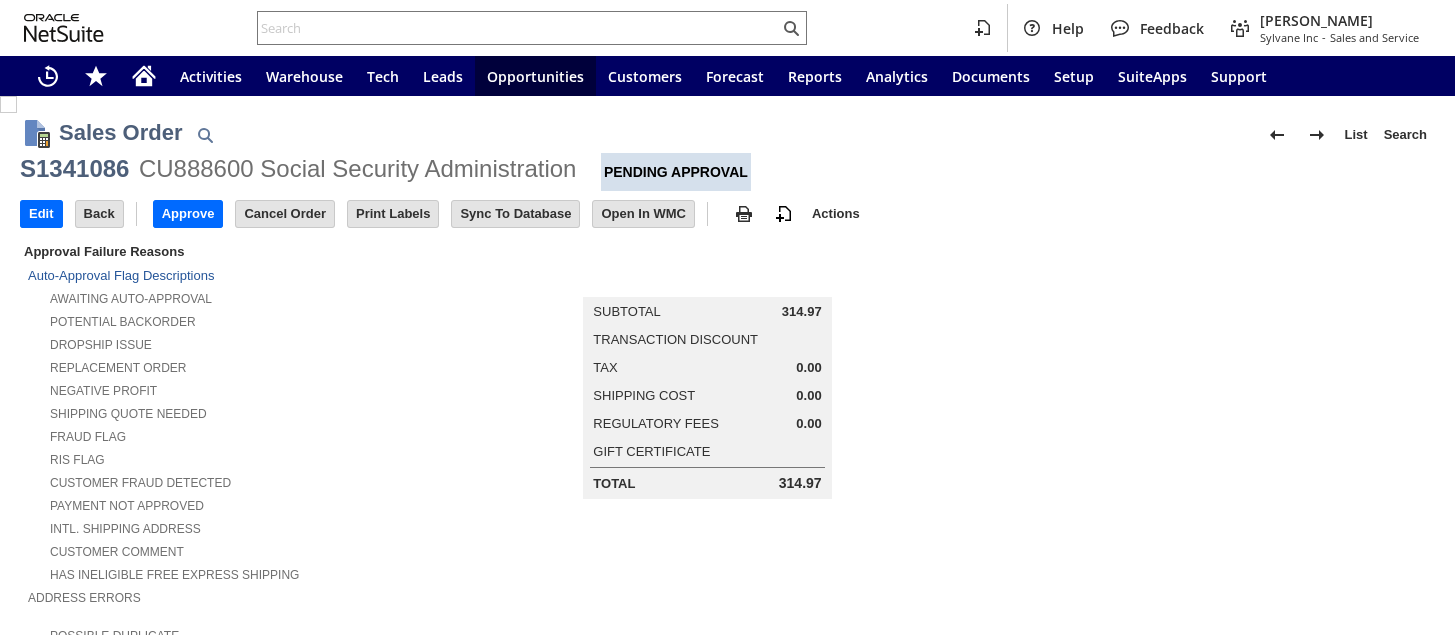 scroll, scrollTop: 0, scrollLeft: 0, axis: both 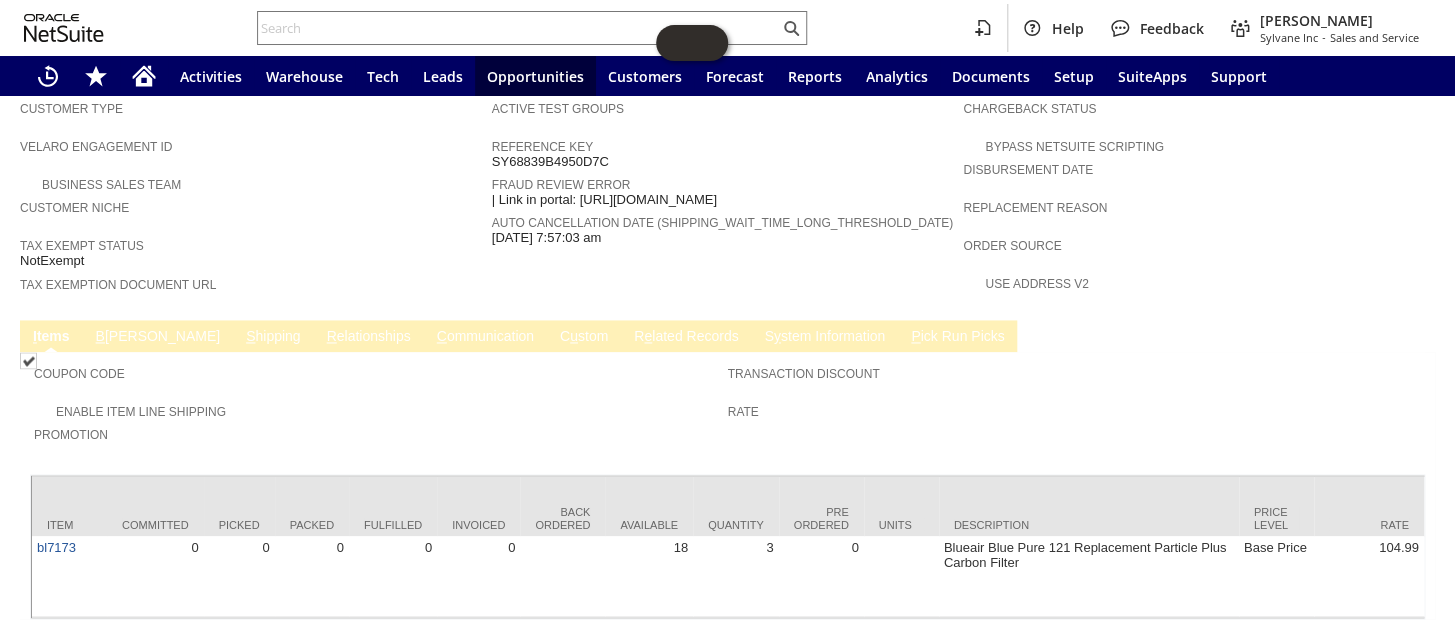 click on "B illing" at bounding box center [158, 337] 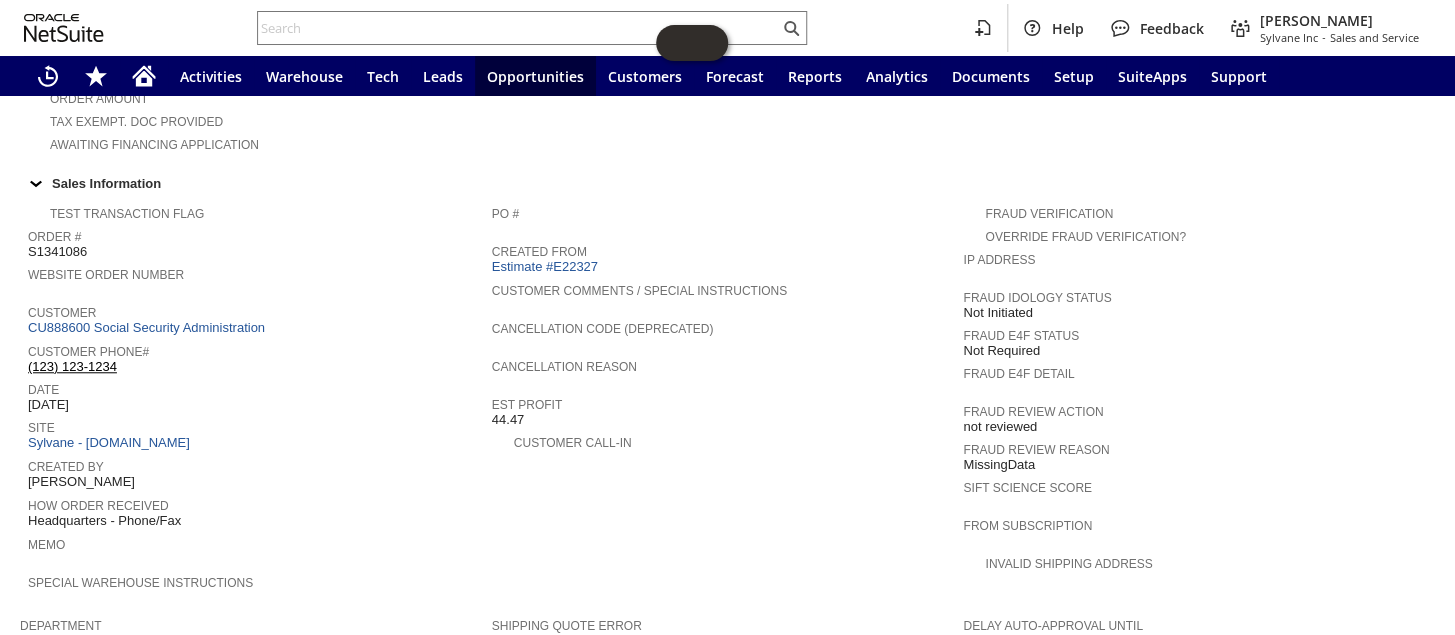 scroll, scrollTop: 566, scrollLeft: 0, axis: vertical 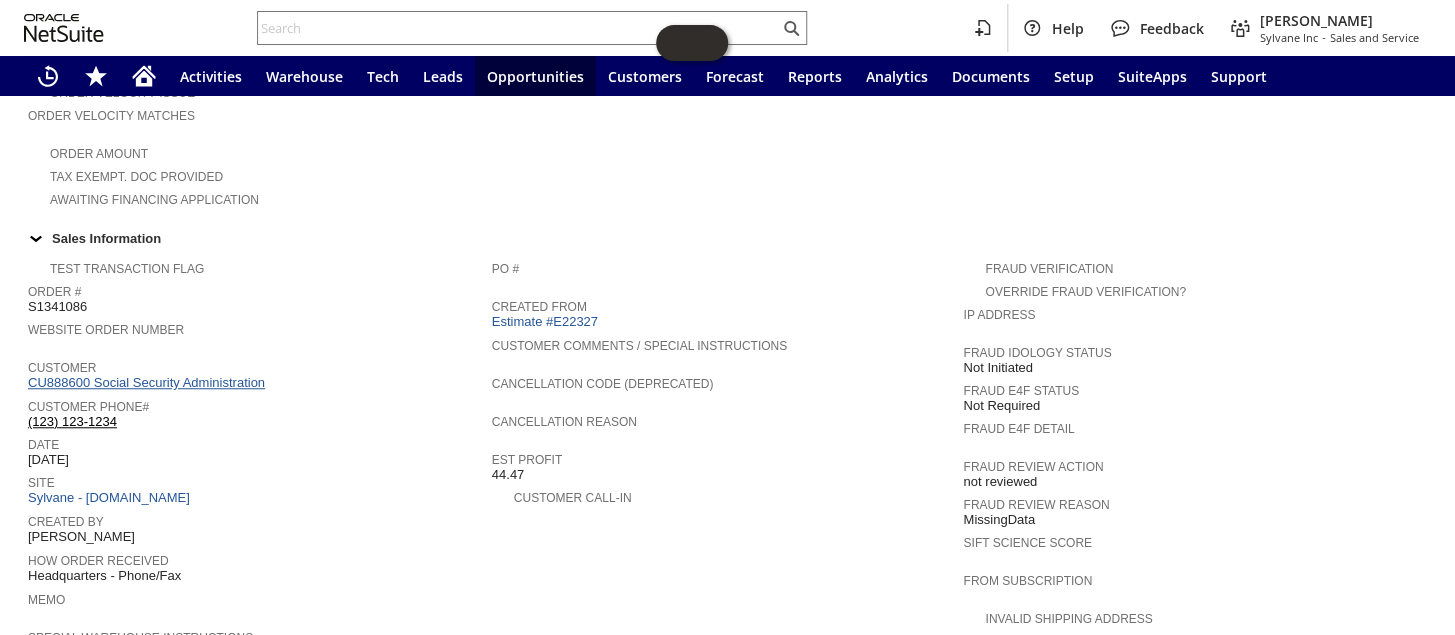 click on "CU888600 Social Security Administration" at bounding box center [149, 382] 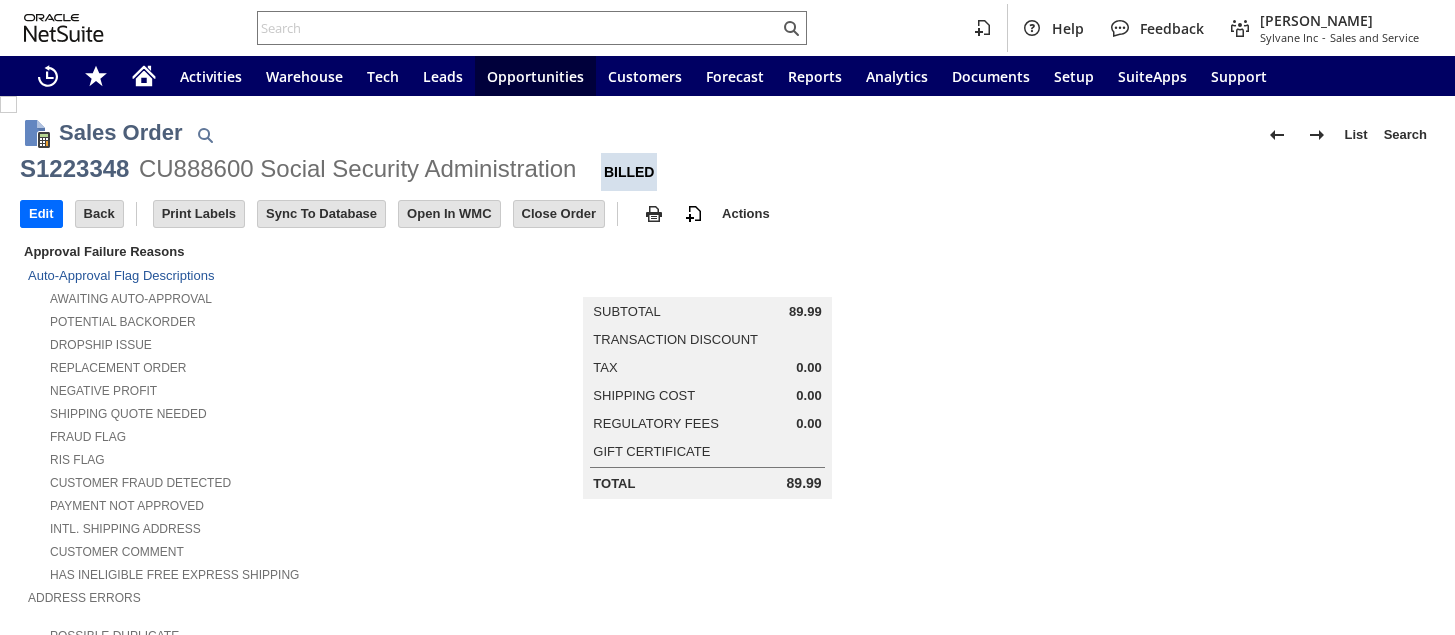 scroll, scrollTop: 0, scrollLeft: 0, axis: both 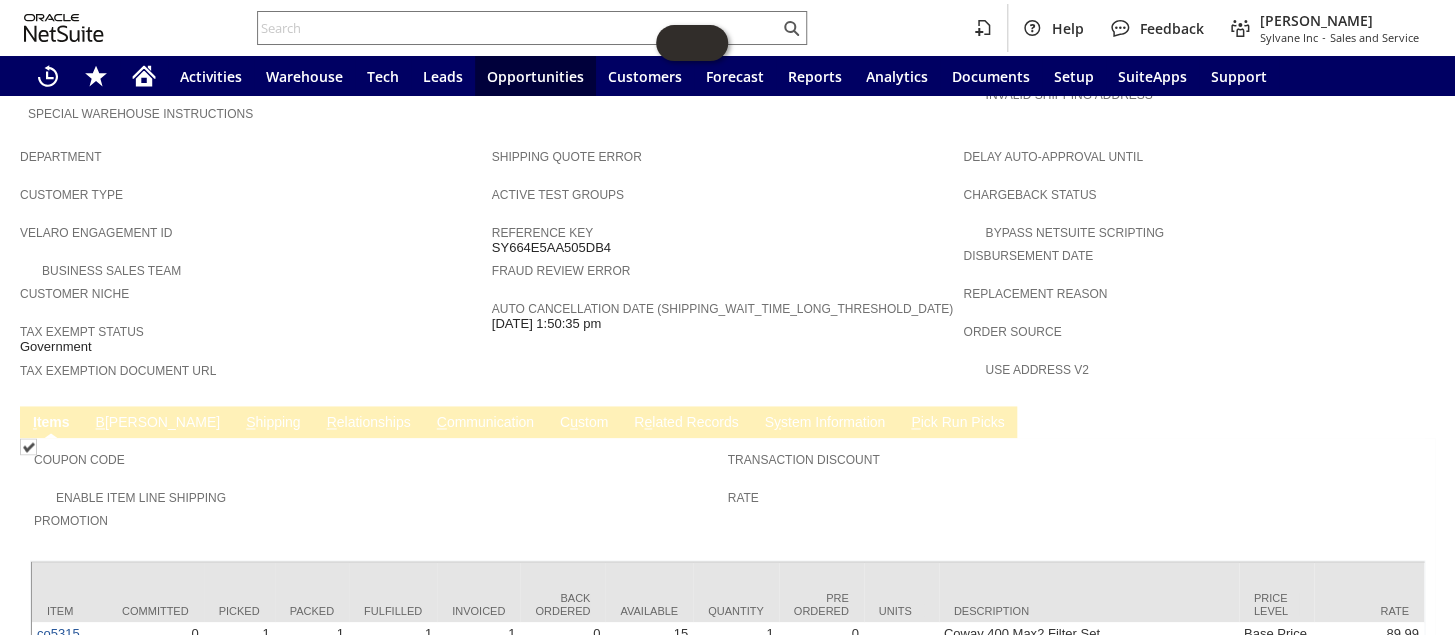 click on "C ommunication" at bounding box center [485, 423] 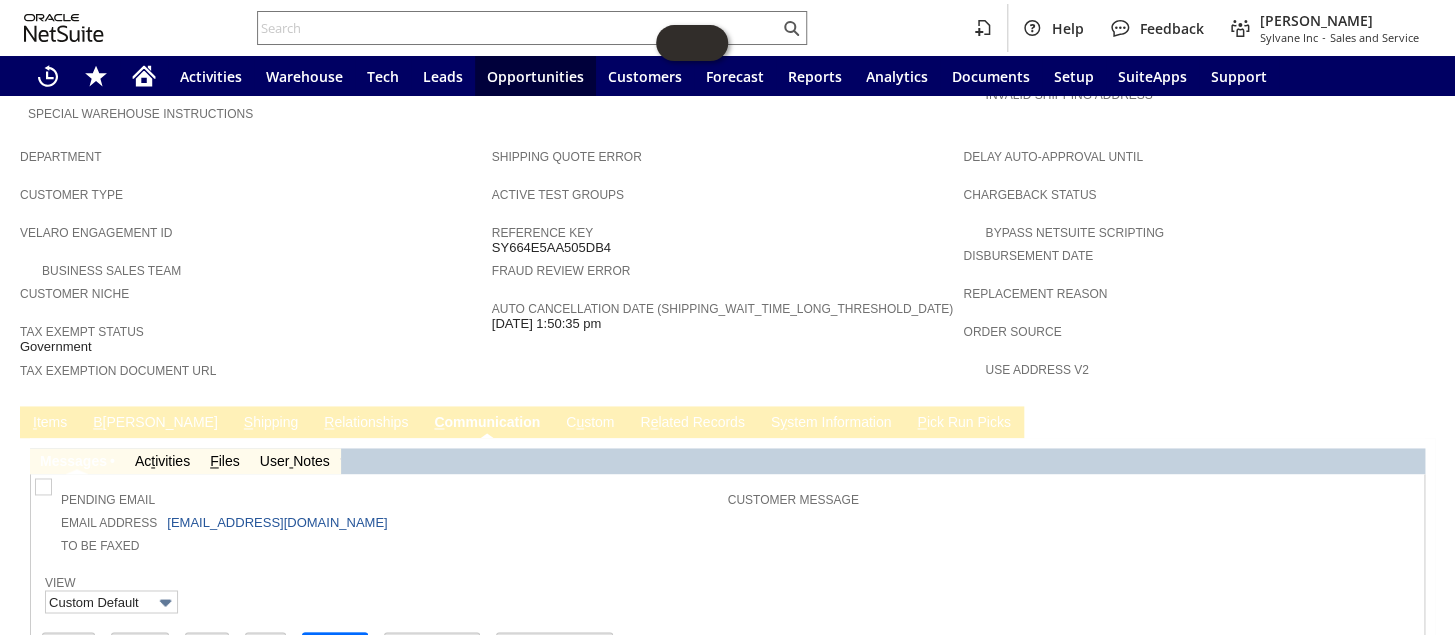 scroll, scrollTop: 0, scrollLeft: 0, axis: both 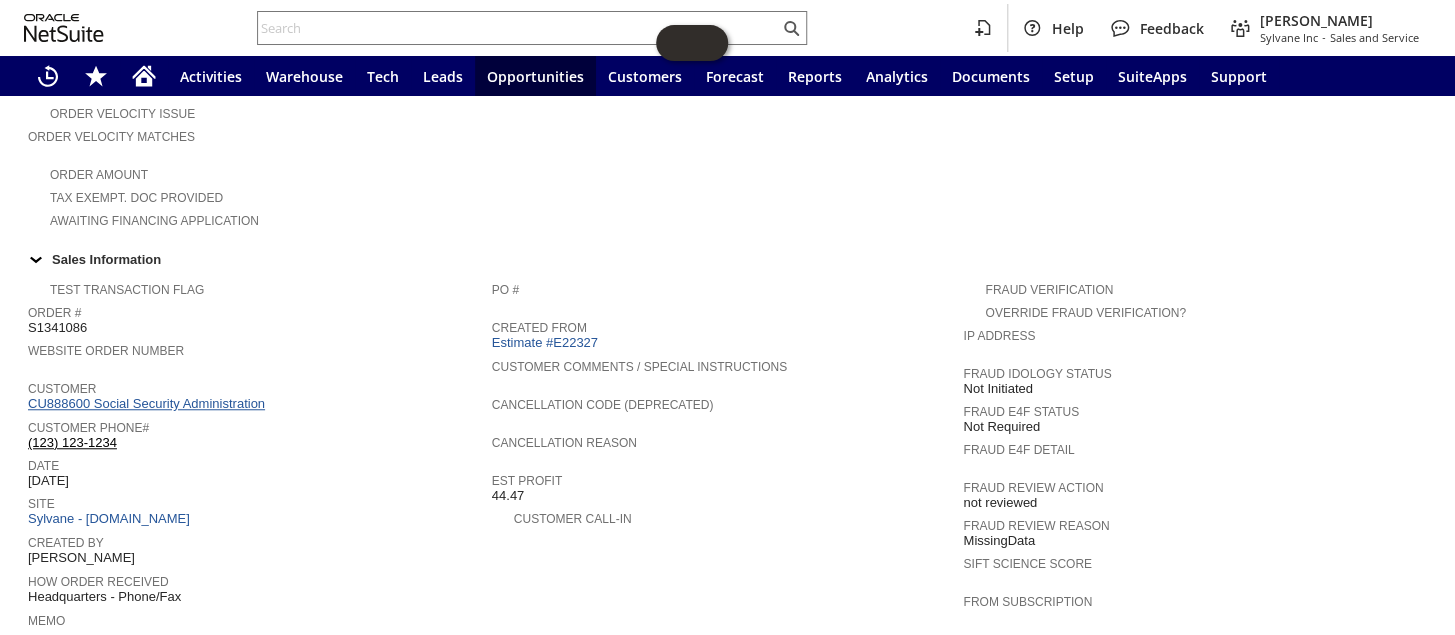 click on "CU888600 Social Security Administration" at bounding box center (149, 403) 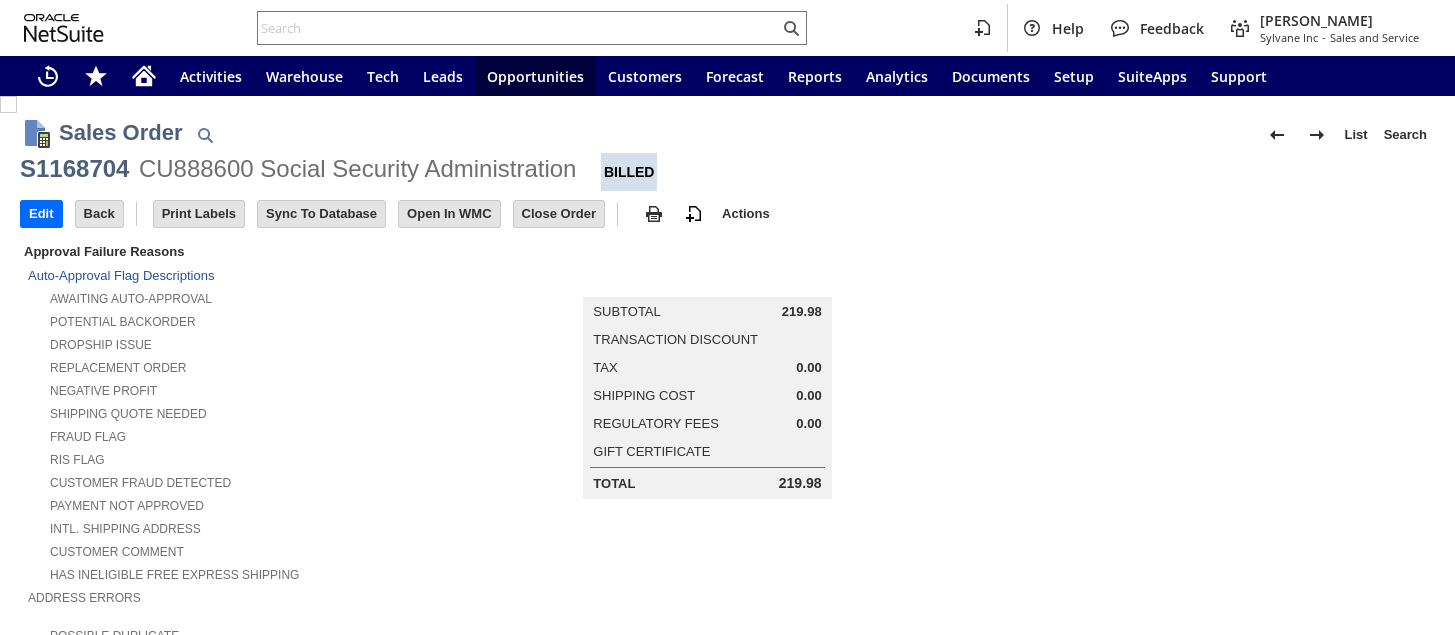 scroll, scrollTop: 0, scrollLeft: 0, axis: both 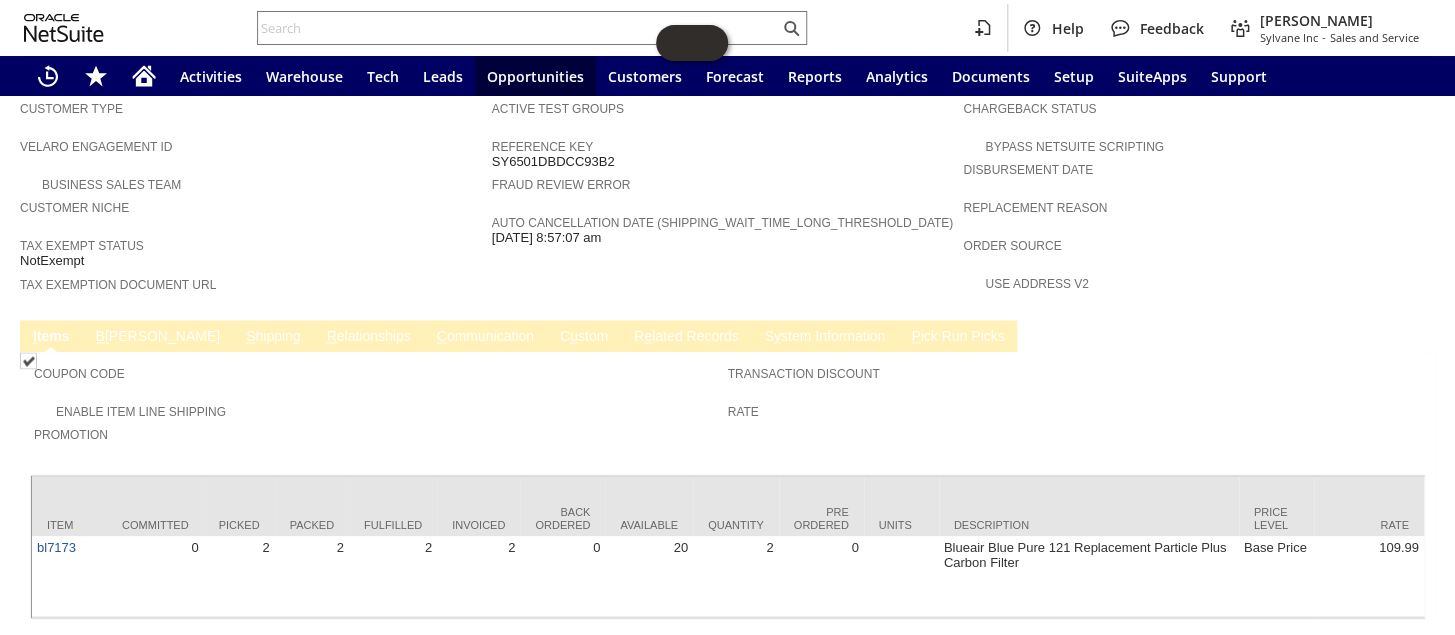click on "C ommunication" at bounding box center [485, 337] 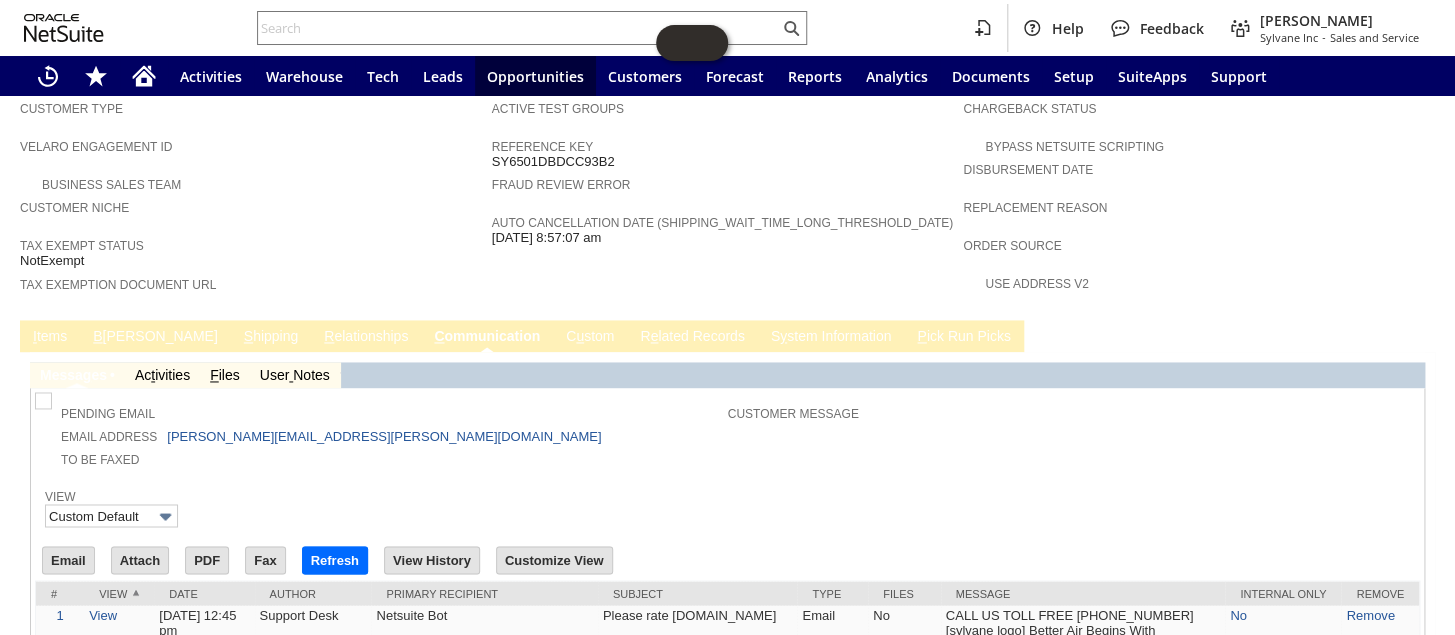 scroll, scrollTop: 0, scrollLeft: 0, axis: both 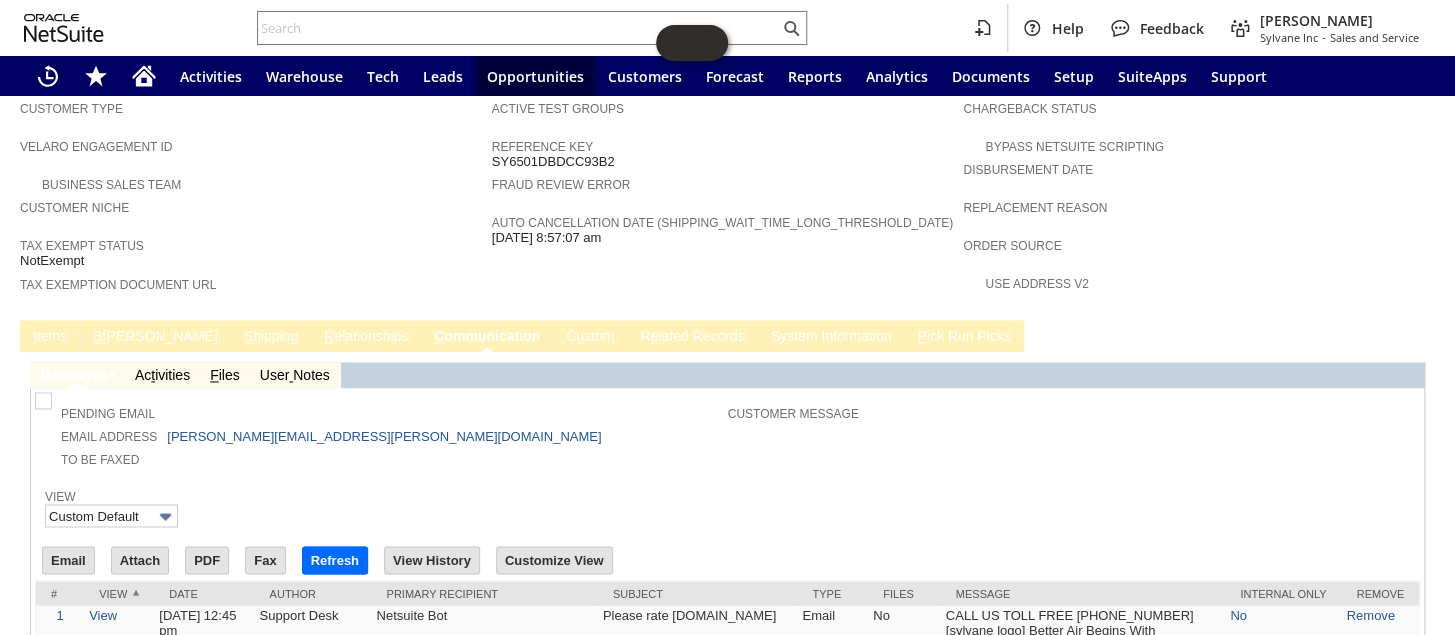 click on "I" at bounding box center (35, 336) 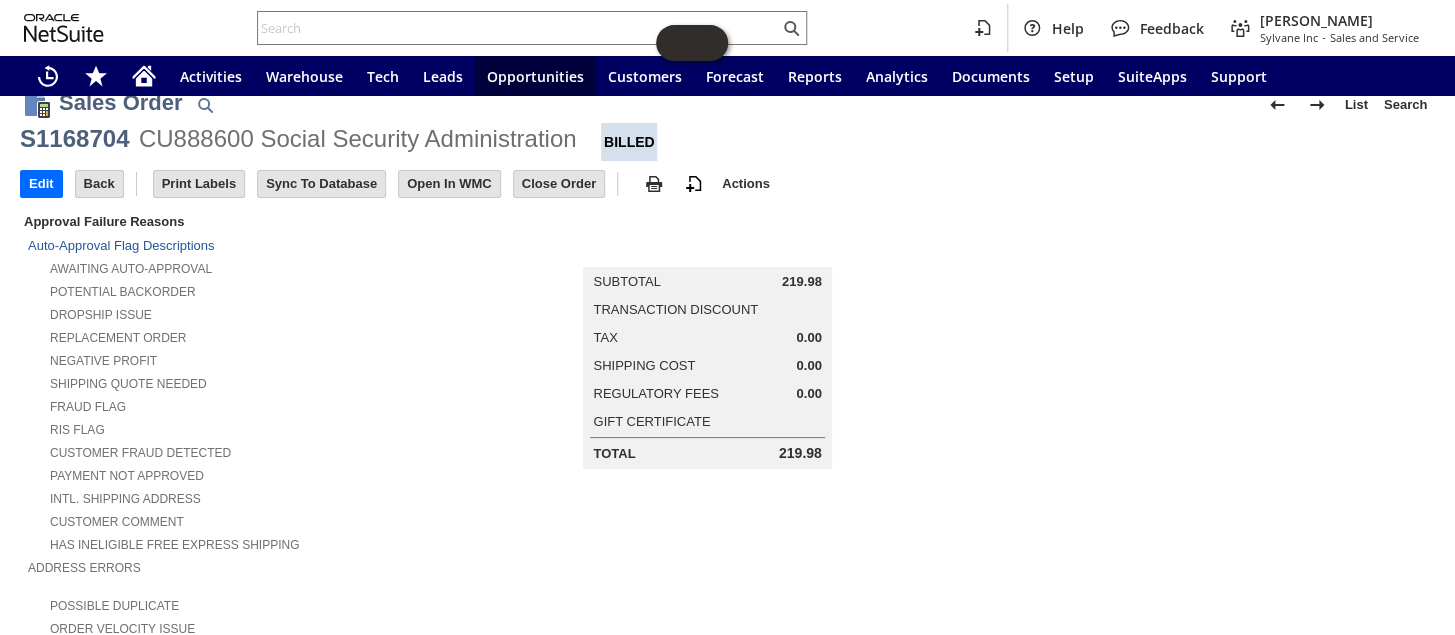 scroll, scrollTop: 0, scrollLeft: 0, axis: both 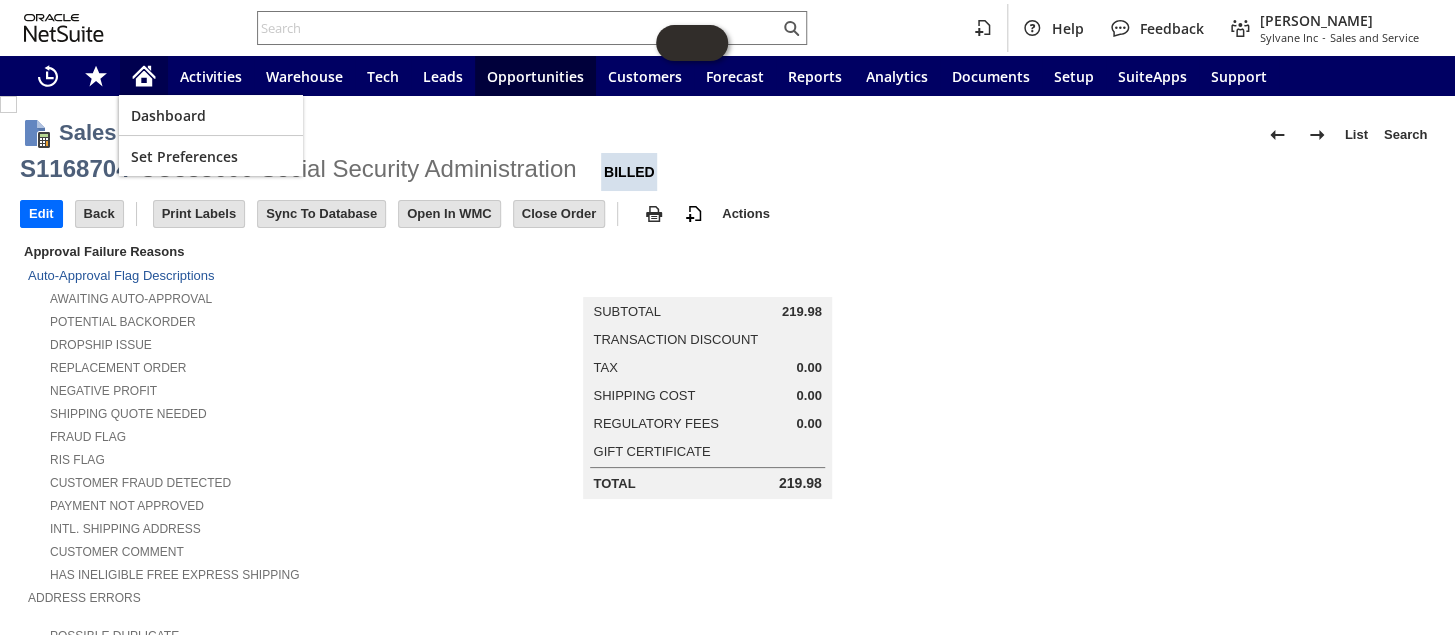 click 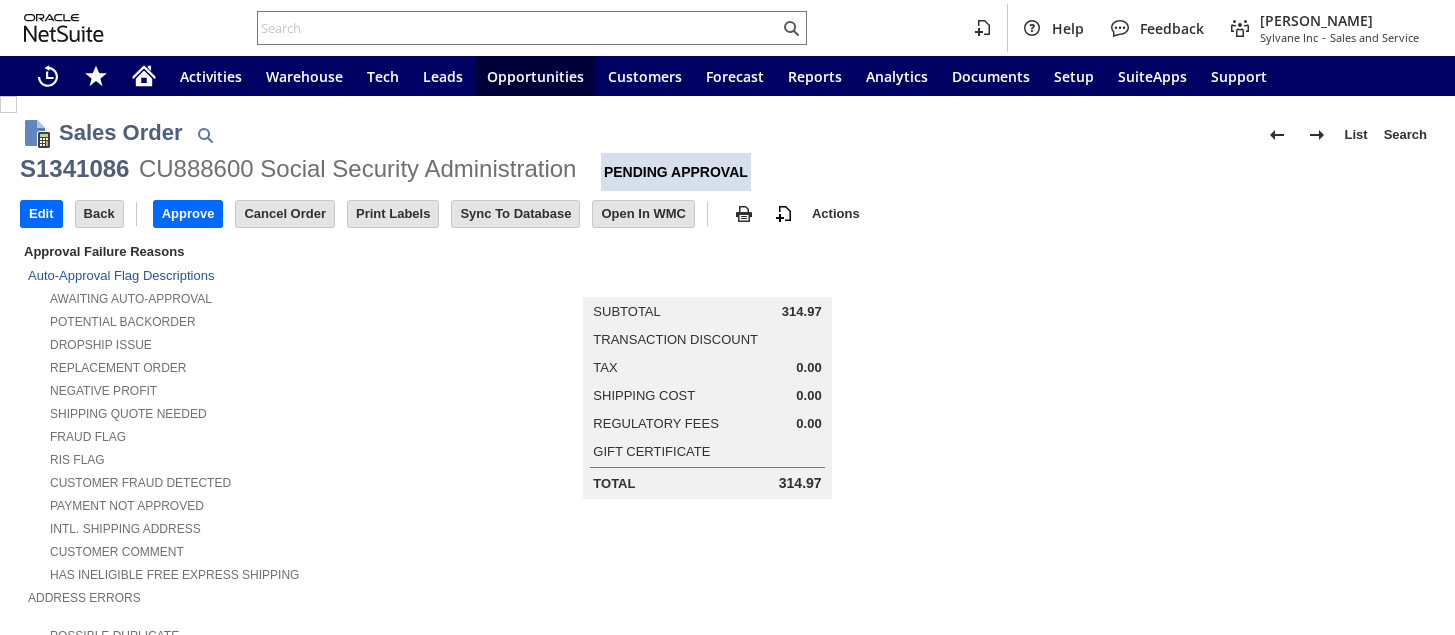 scroll, scrollTop: 0, scrollLeft: 0, axis: both 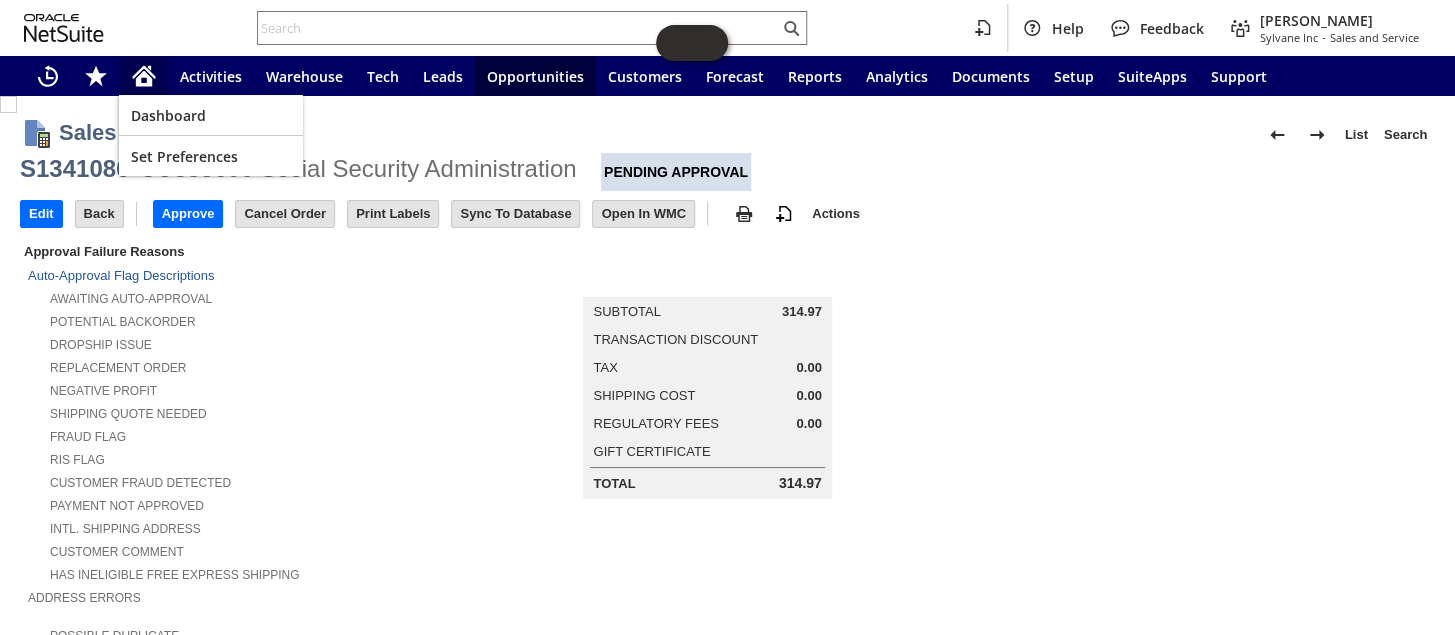 click 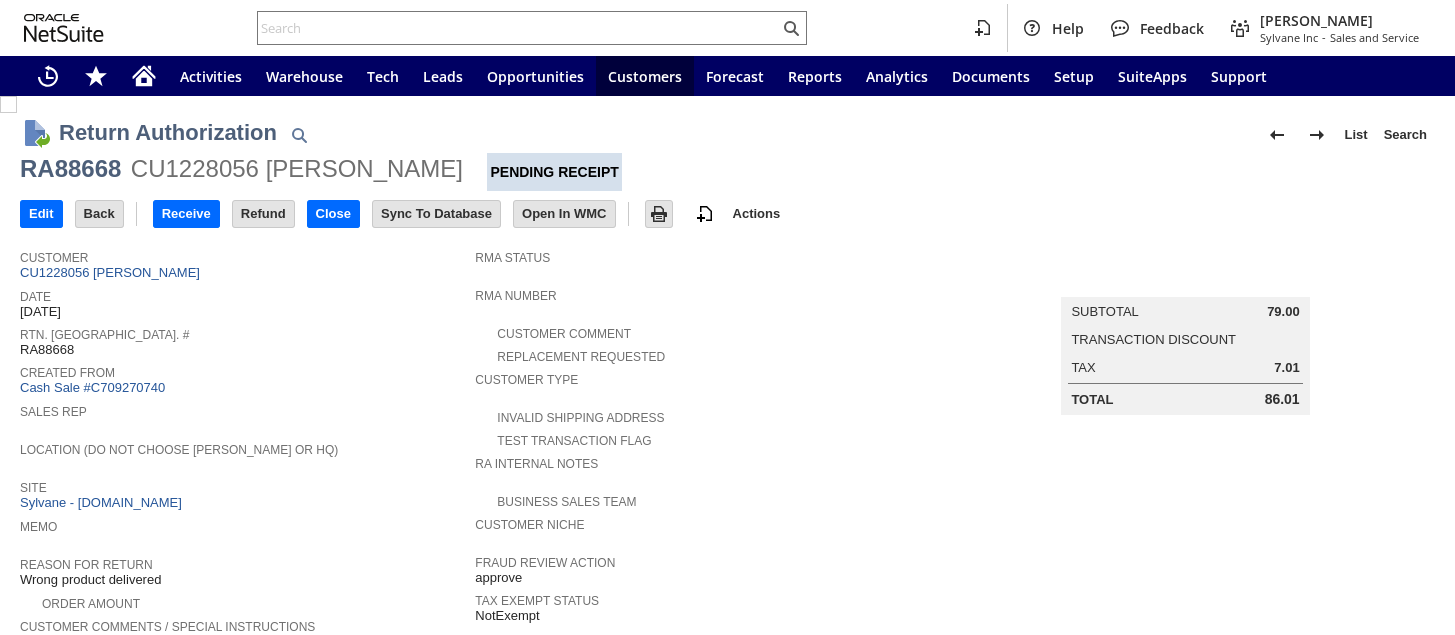 scroll, scrollTop: 0, scrollLeft: 0, axis: both 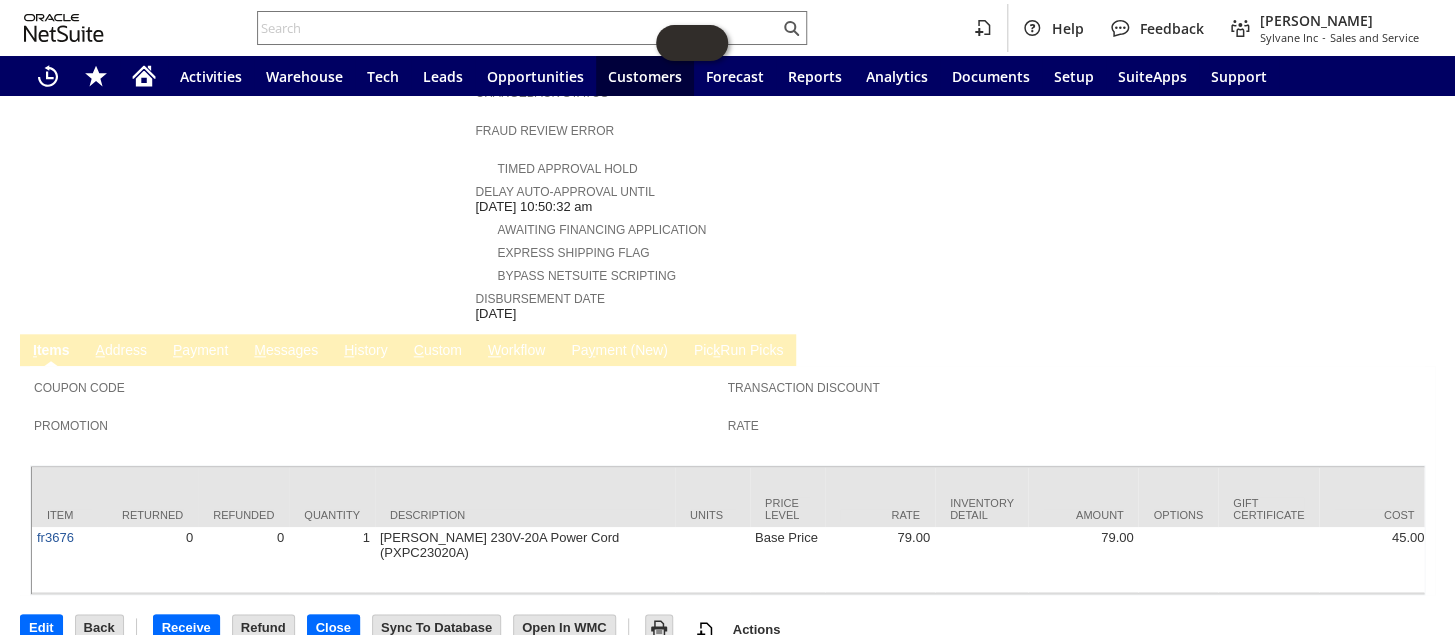 click on "M essages" at bounding box center (286, 351) 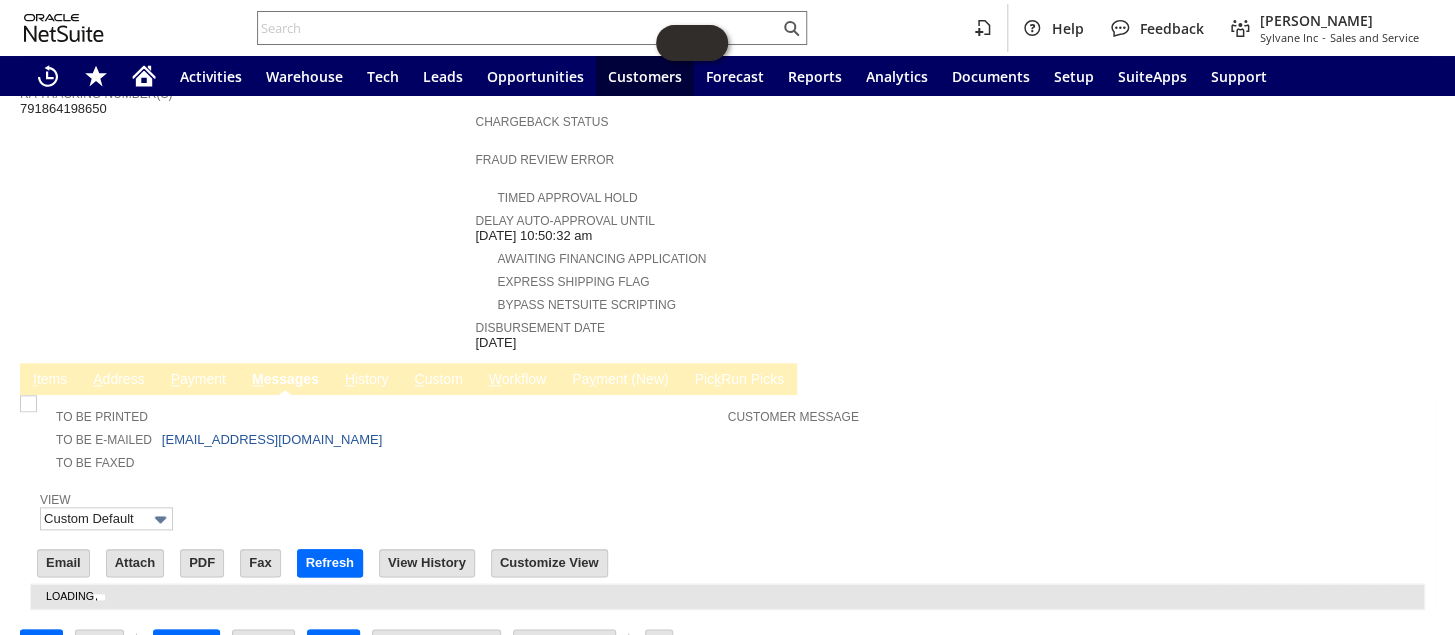 scroll, scrollTop: 774, scrollLeft: 0, axis: vertical 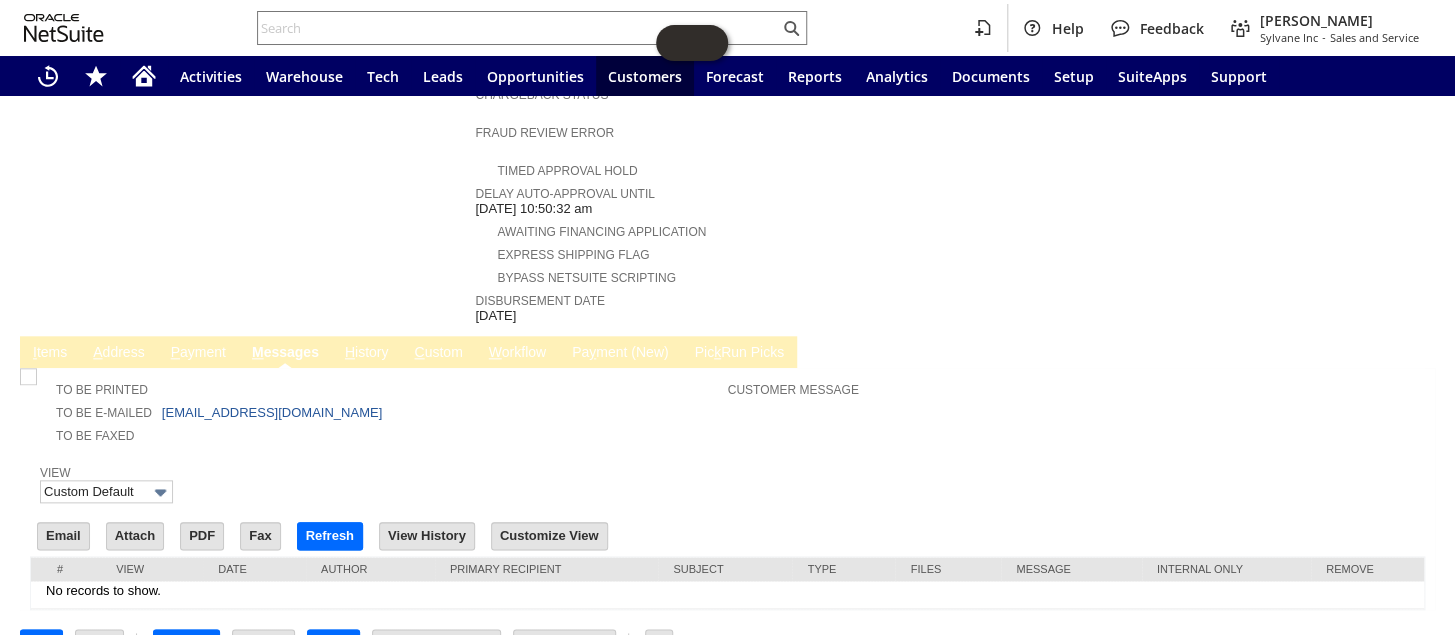 click on "H istory" at bounding box center (367, 353) 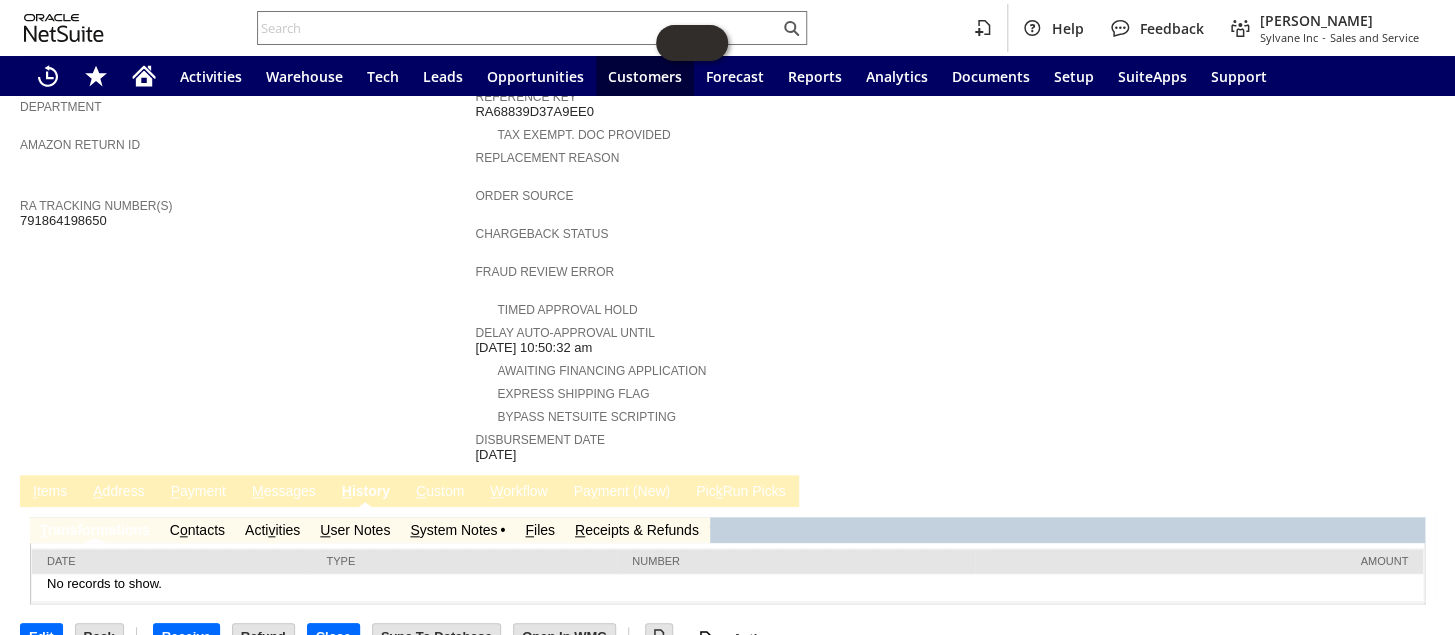 scroll, scrollTop: 0, scrollLeft: 0, axis: both 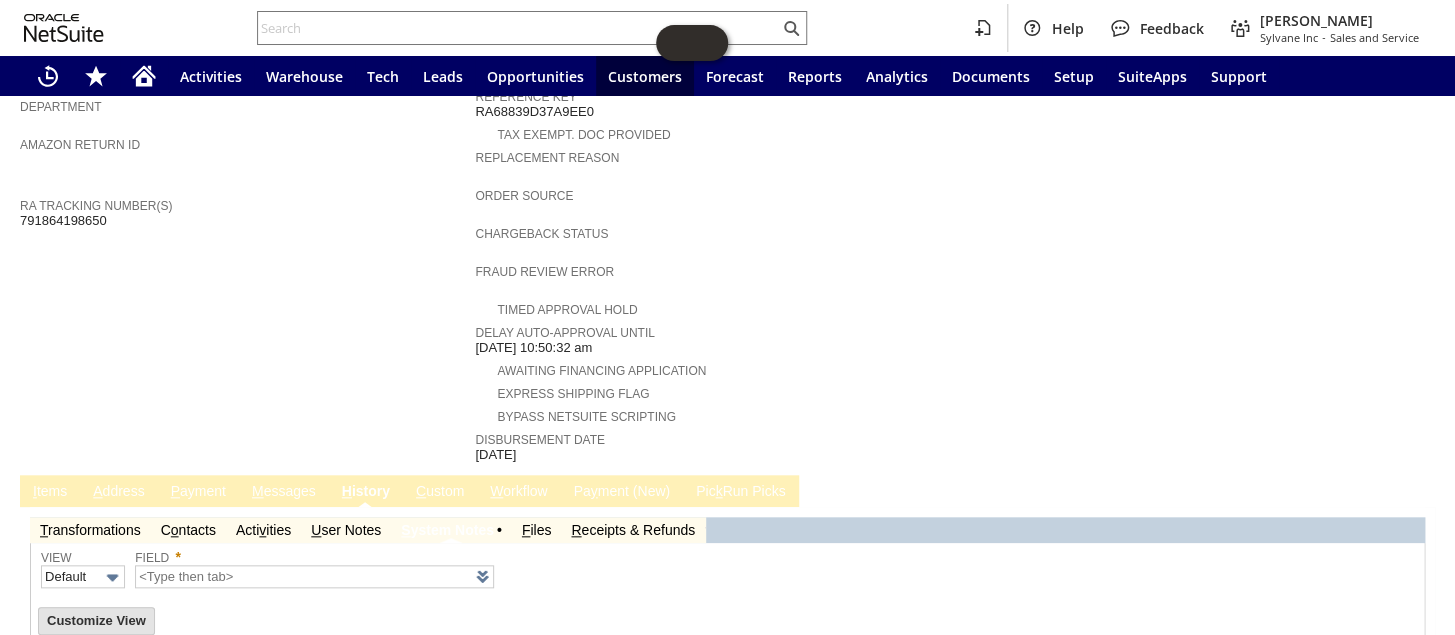 type on "1 to 25 of 80" 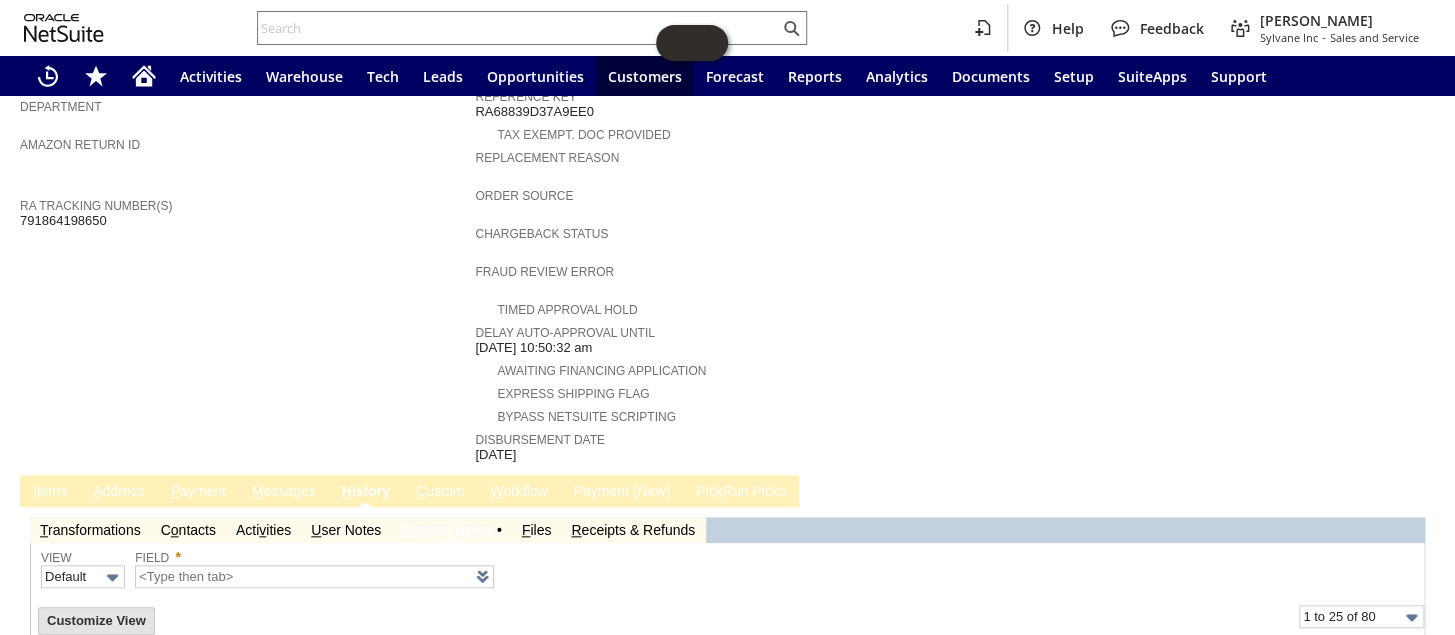 scroll, scrollTop: 0, scrollLeft: 0, axis: both 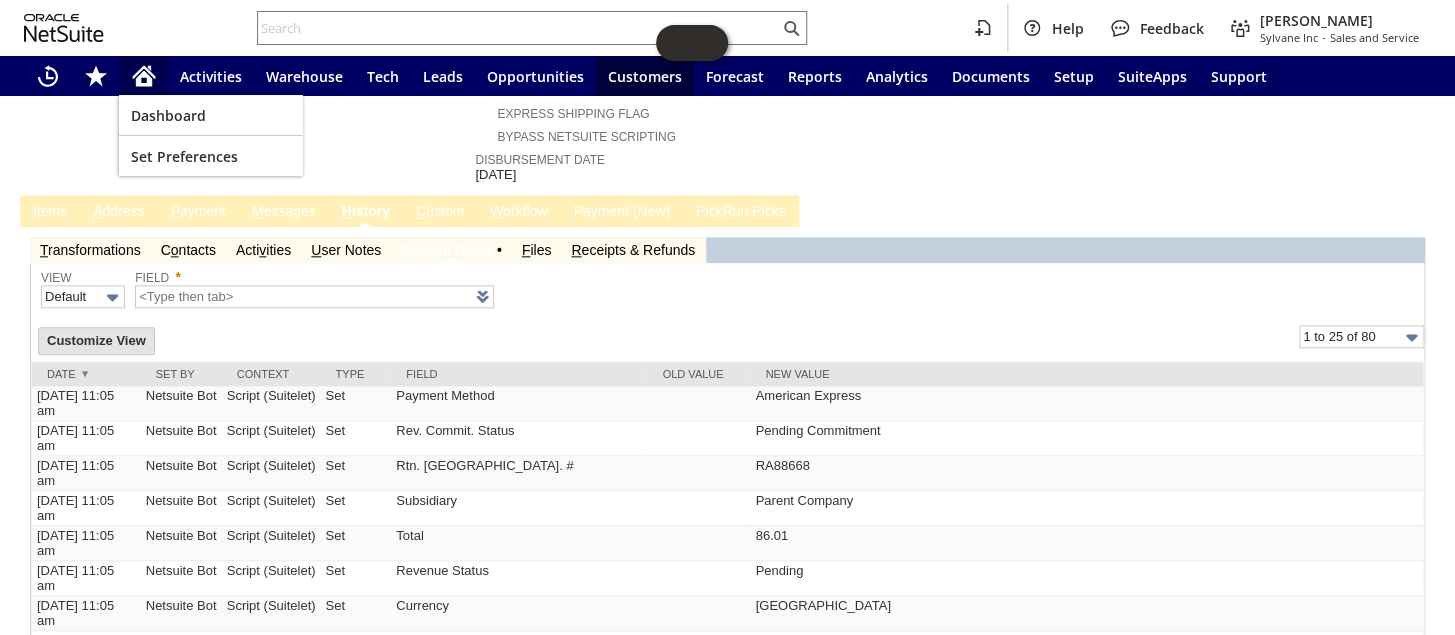 click 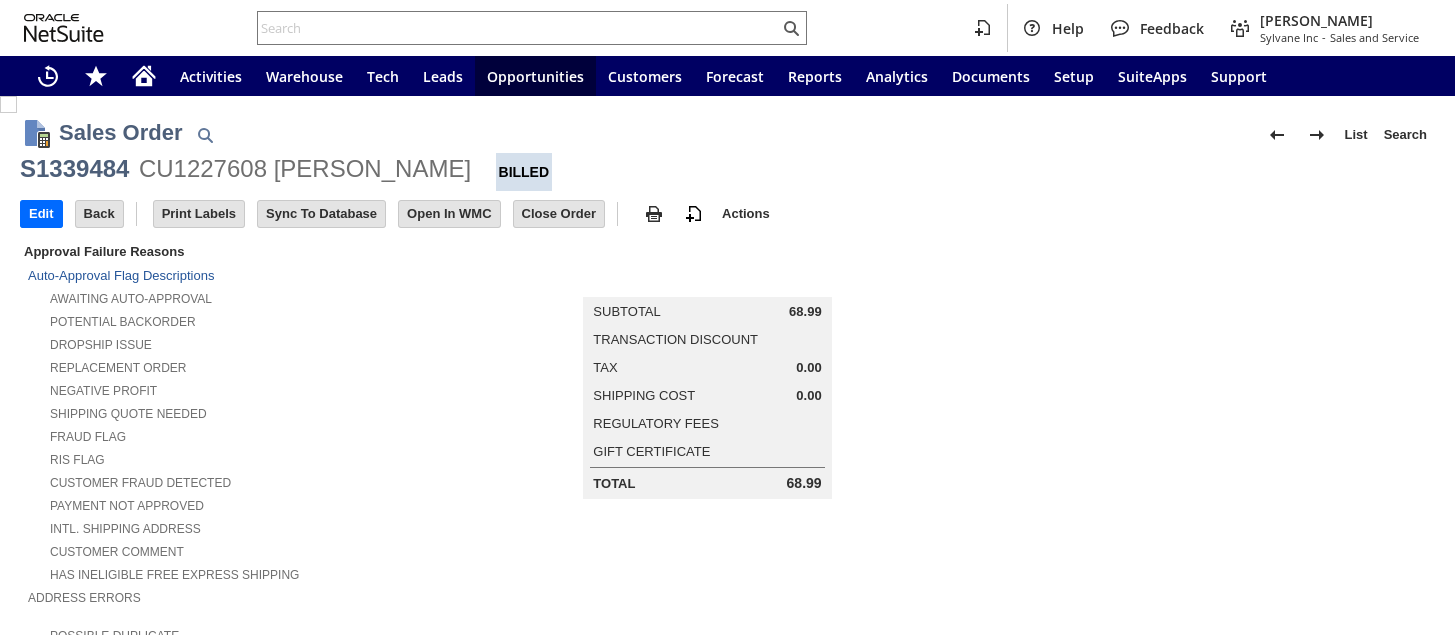 scroll, scrollTop: 0, scrollLeft: 0, axis: both 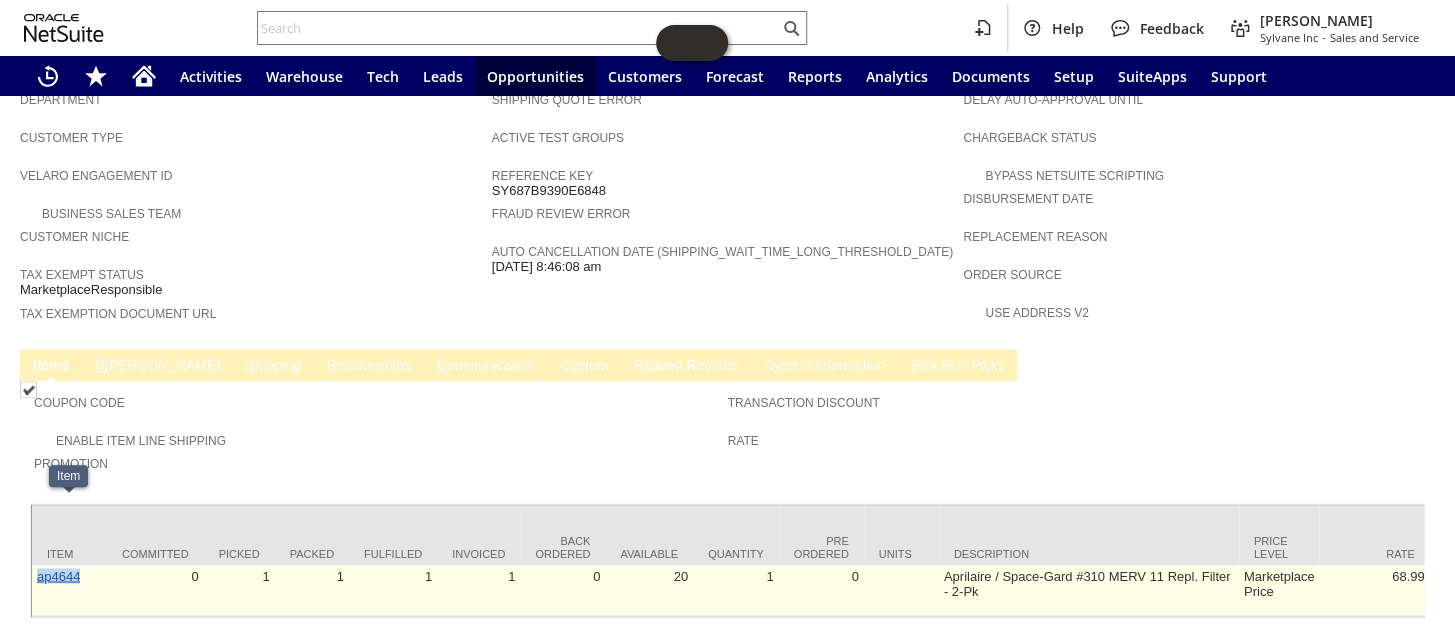 drag, startPoint x: 95, startPoint y: 511, endPoint x: 37, endPoint y: 506, distance: 58.21512 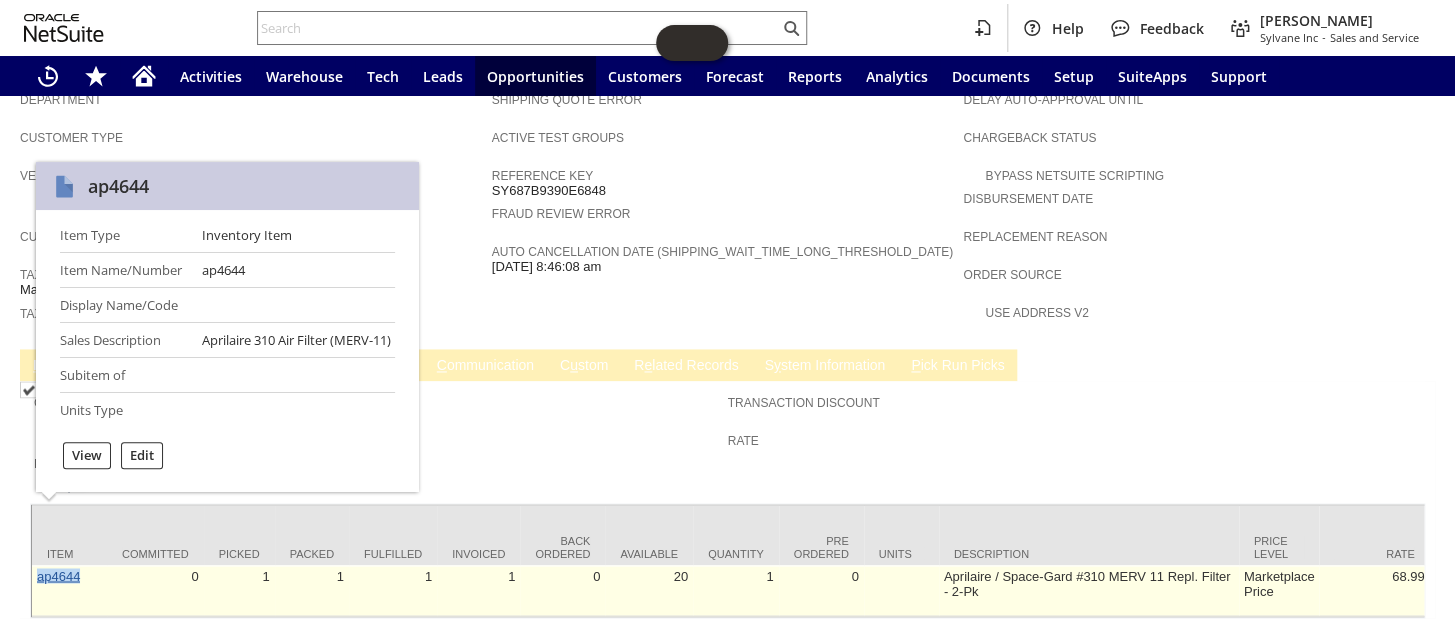 copy on "ap4644" 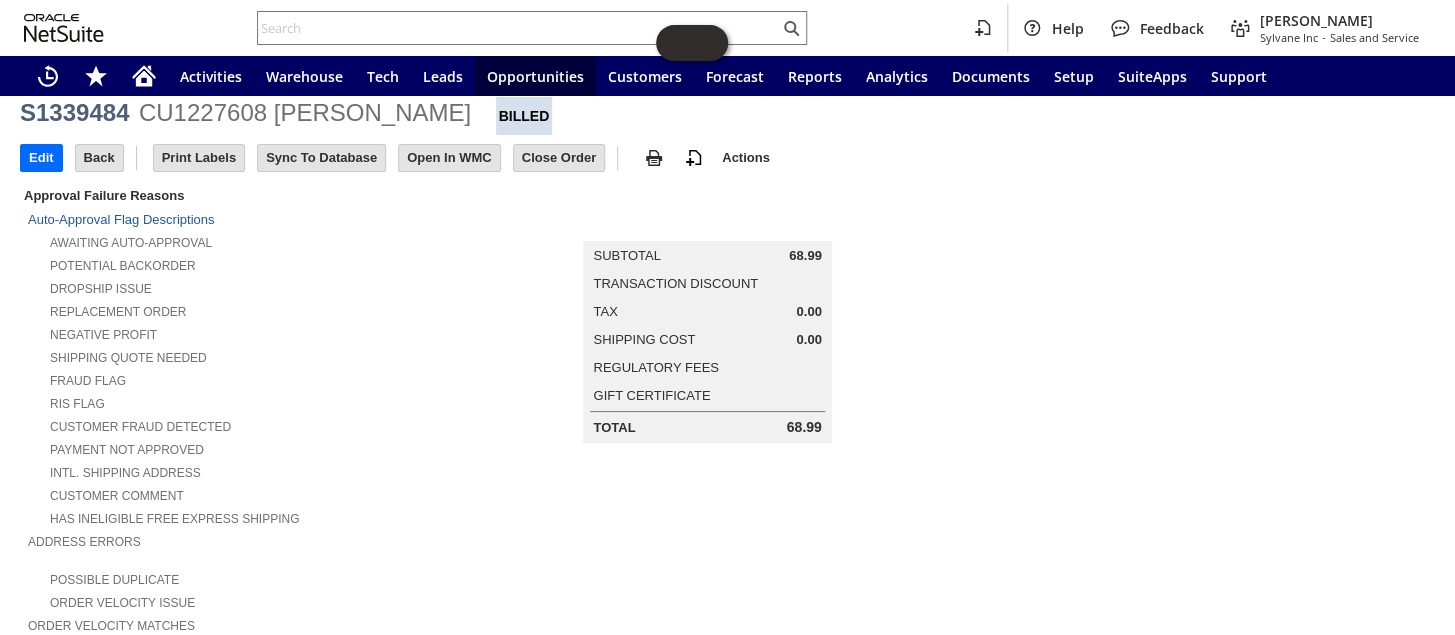 scroll, scrollTop: 0, scrollLeft: 0, axis: both 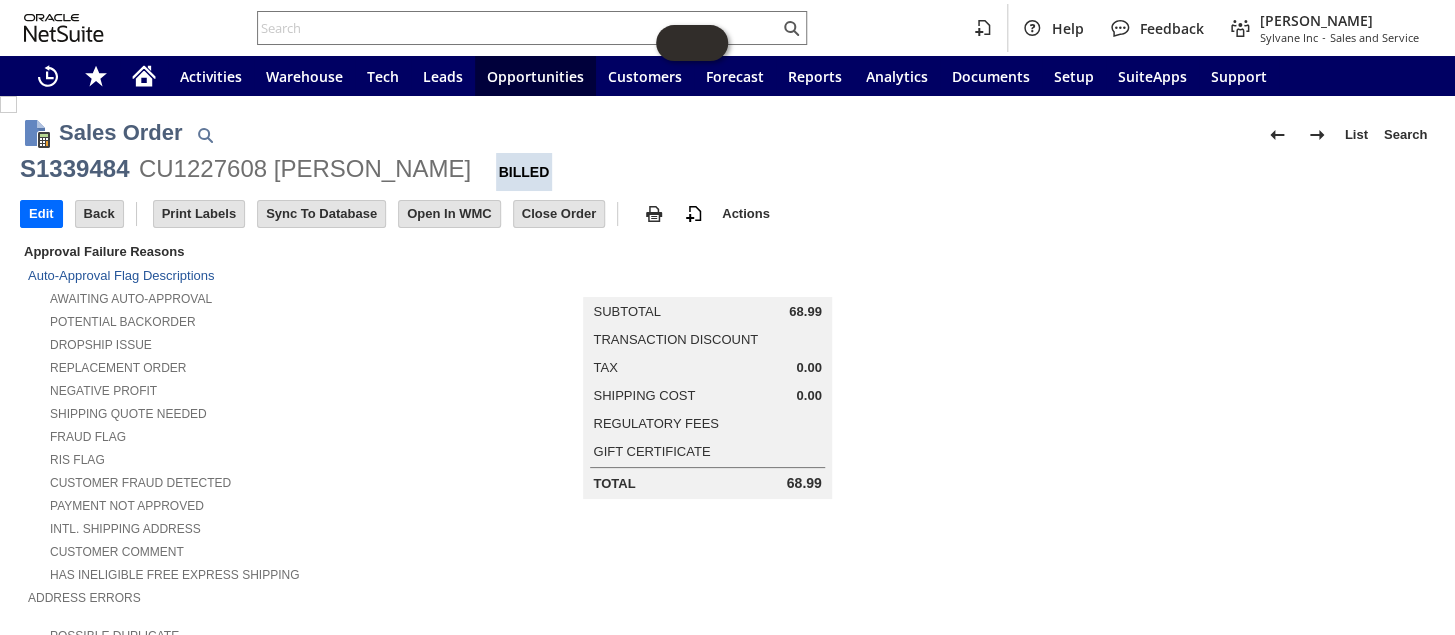 drag, startPoint x: 454, startPoint y: 167, endPoint x: 10, endPoint y: 162, distance: 444.02814 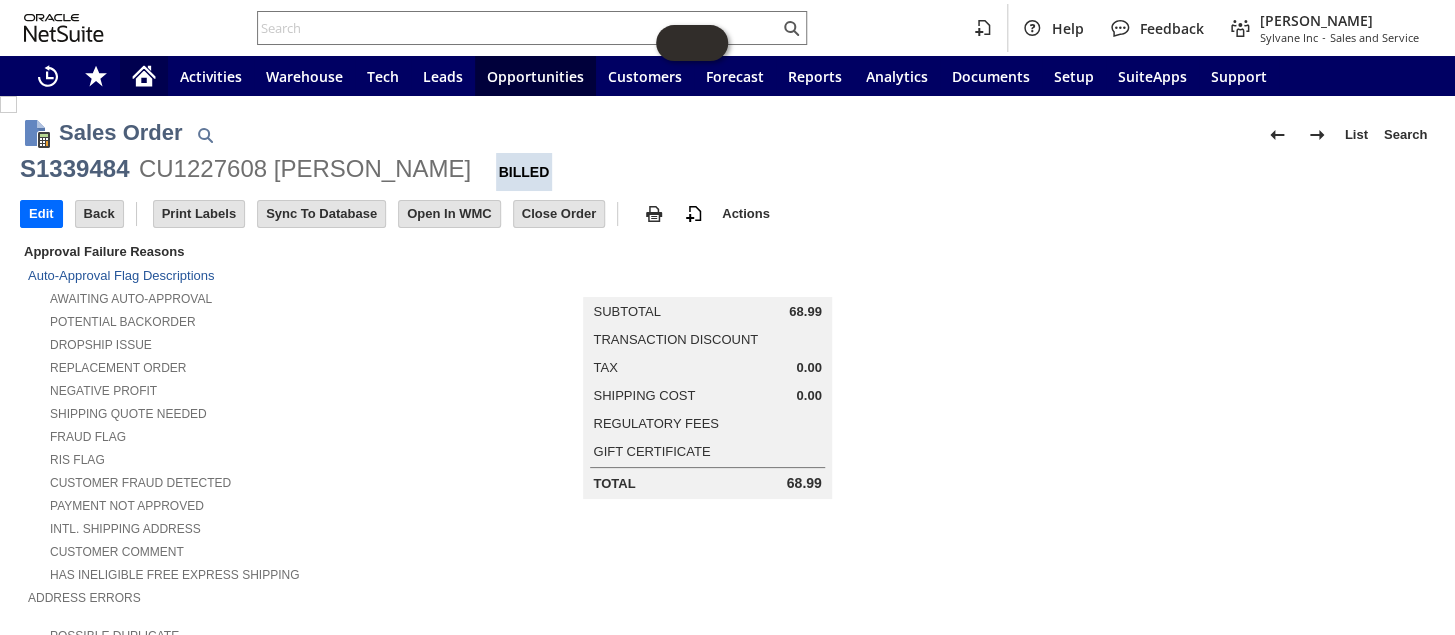 click at bounding box center (144, 76) 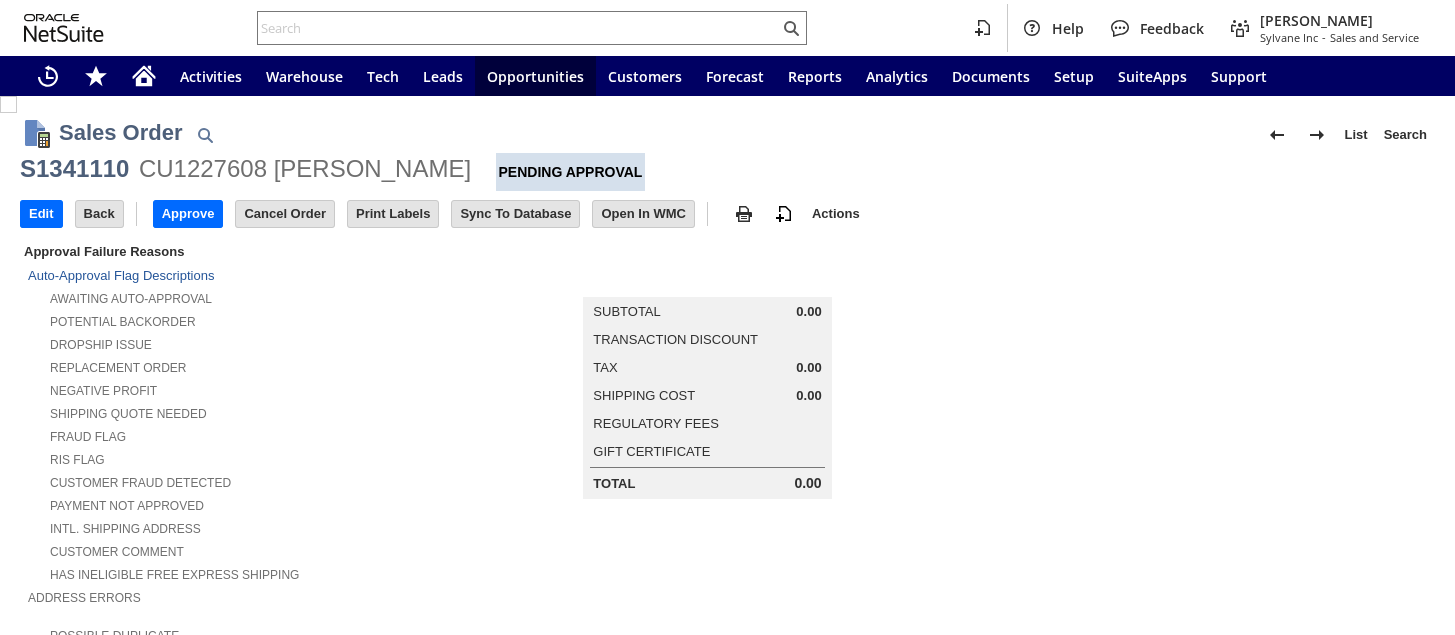 scroll, scrollTop: 0, scrollLeft: 0, axis: both 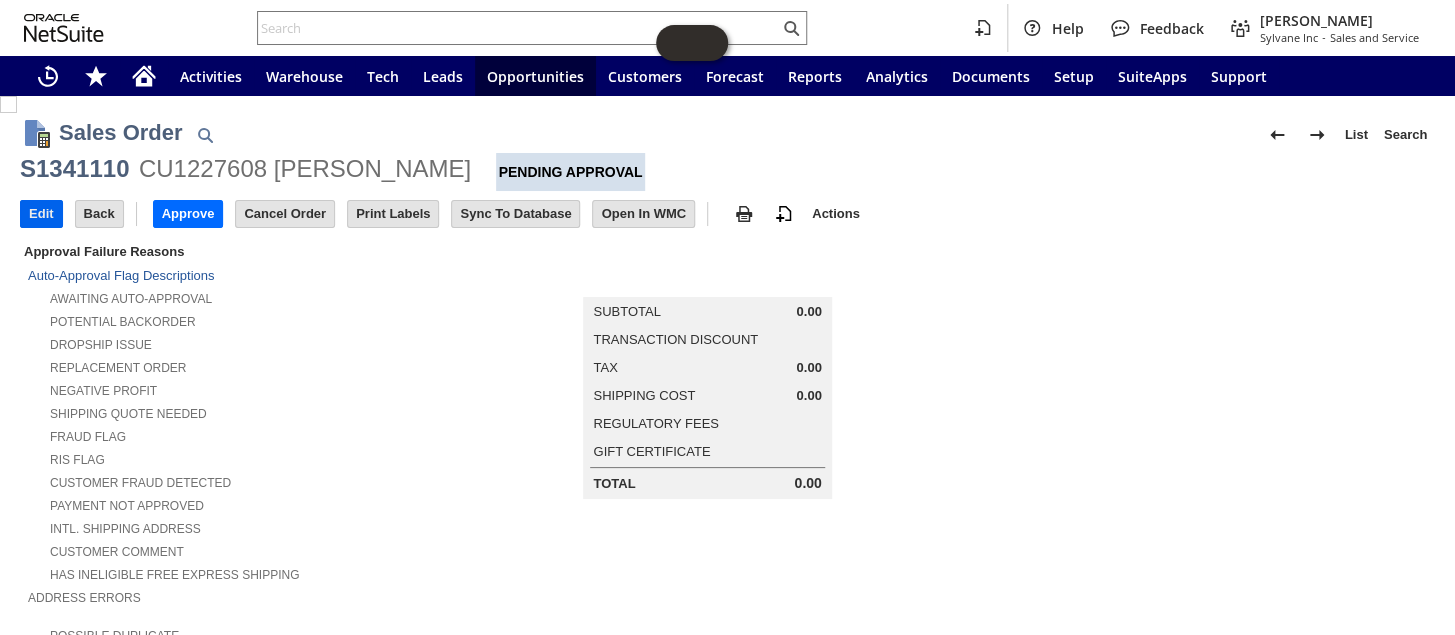 click on "Edit" at bounding box center (41, 214) 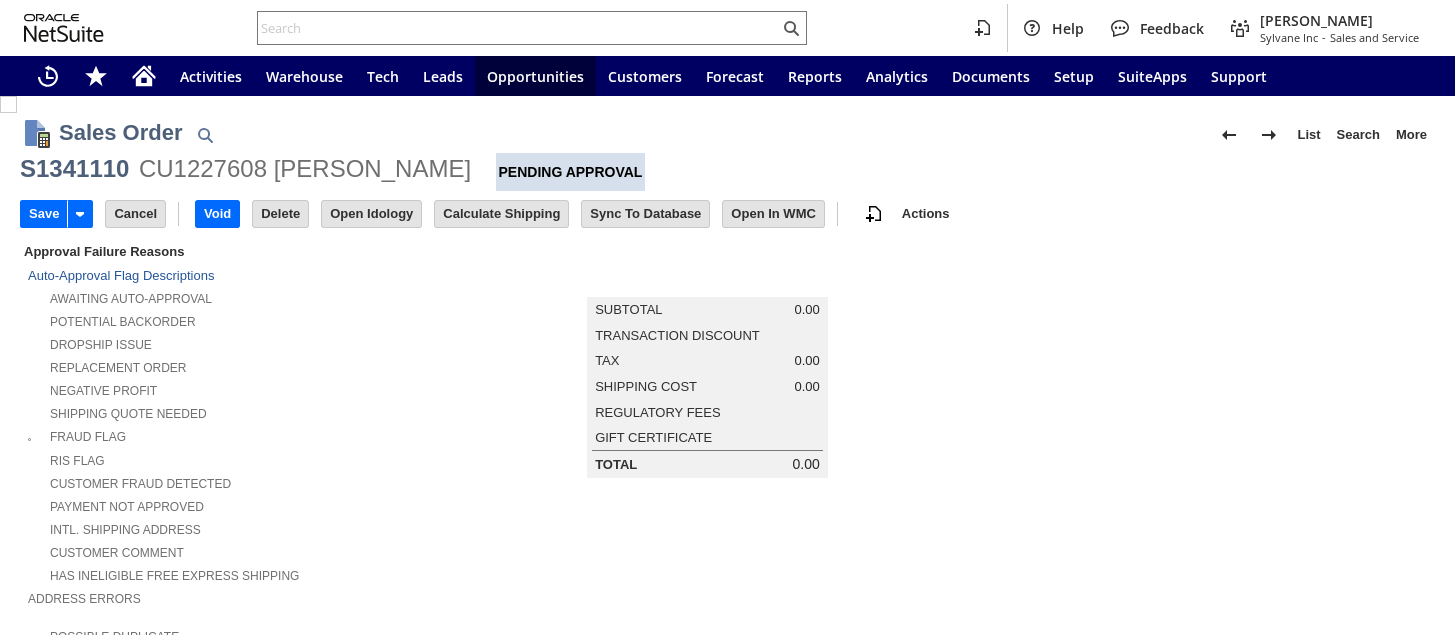 scroll, scrollTop: 0, scrollLeft: 0, axis: both 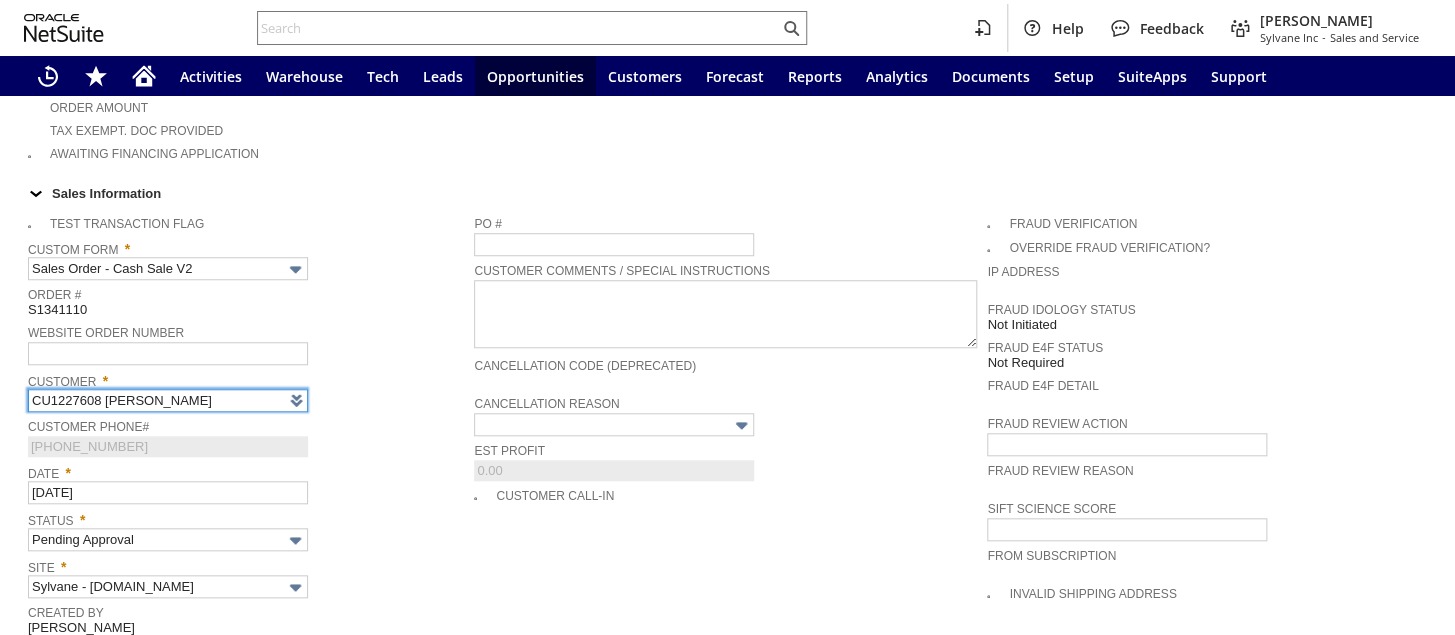 type on "Intelligent Recommendations ⁰" 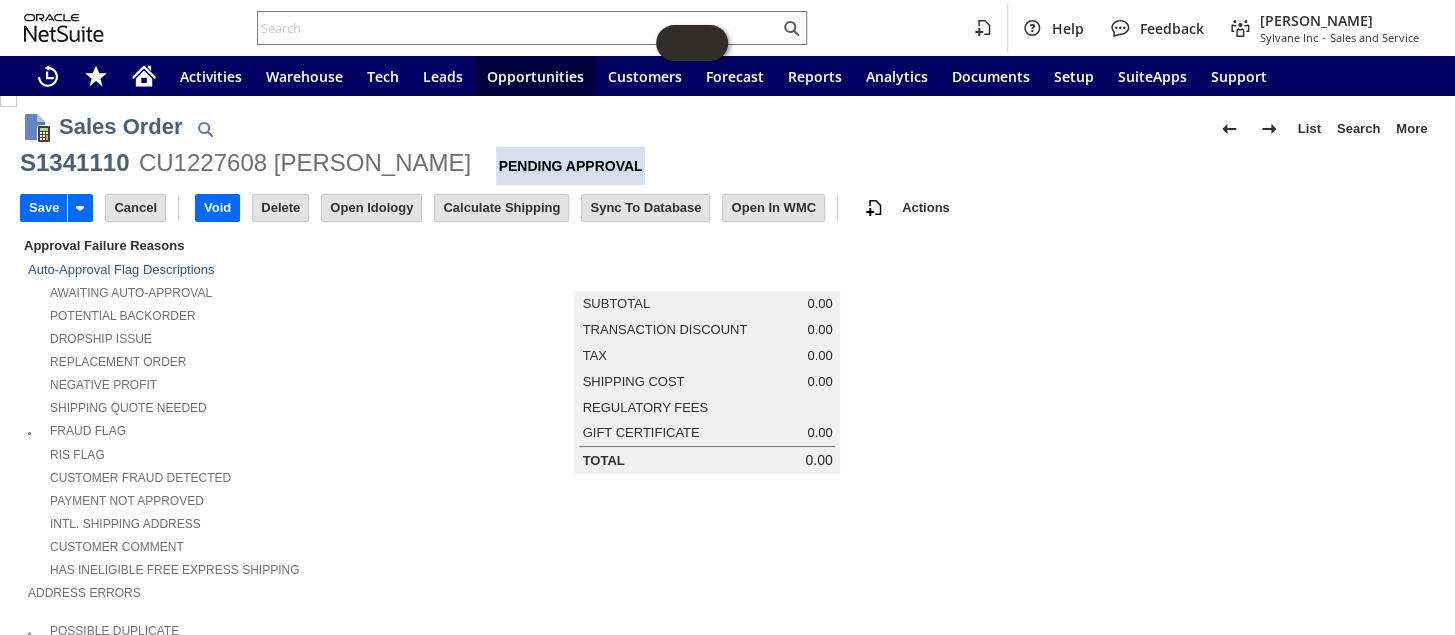 scroll, scrollTop: 0, scrollLeft: 0, axis: both 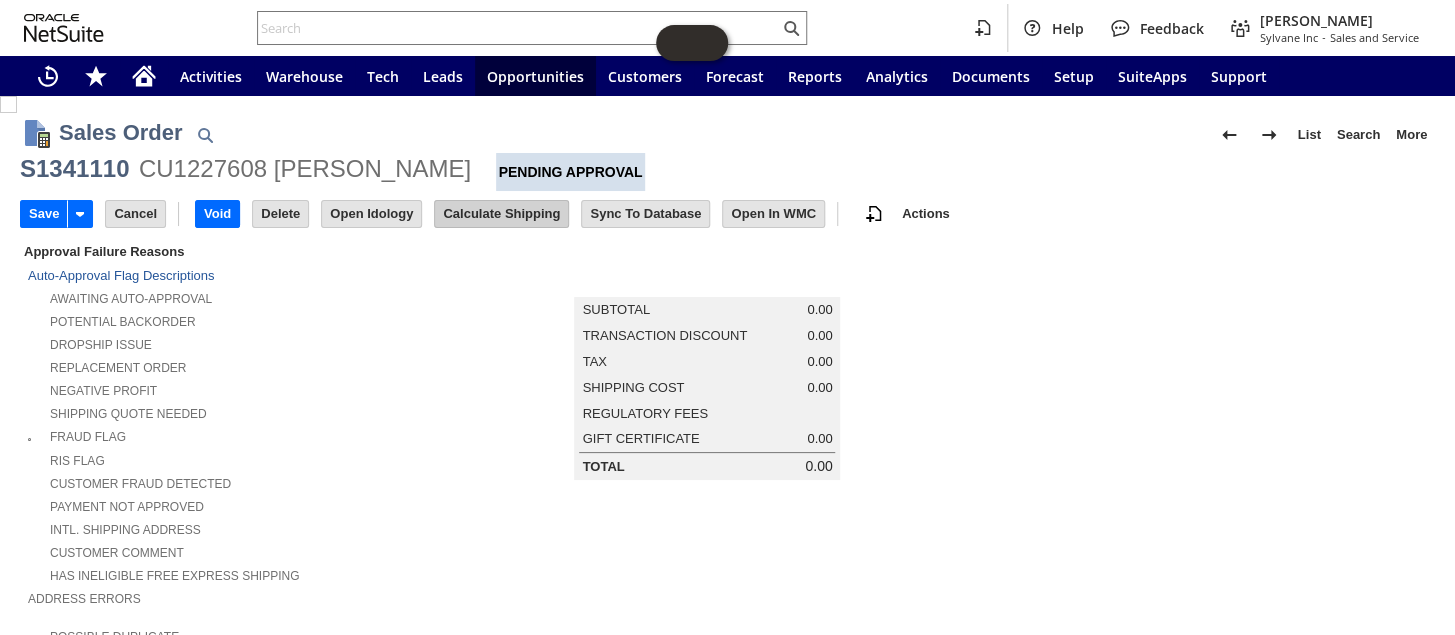 click on "Calculate Shipping" at bounding box center [501, 214] 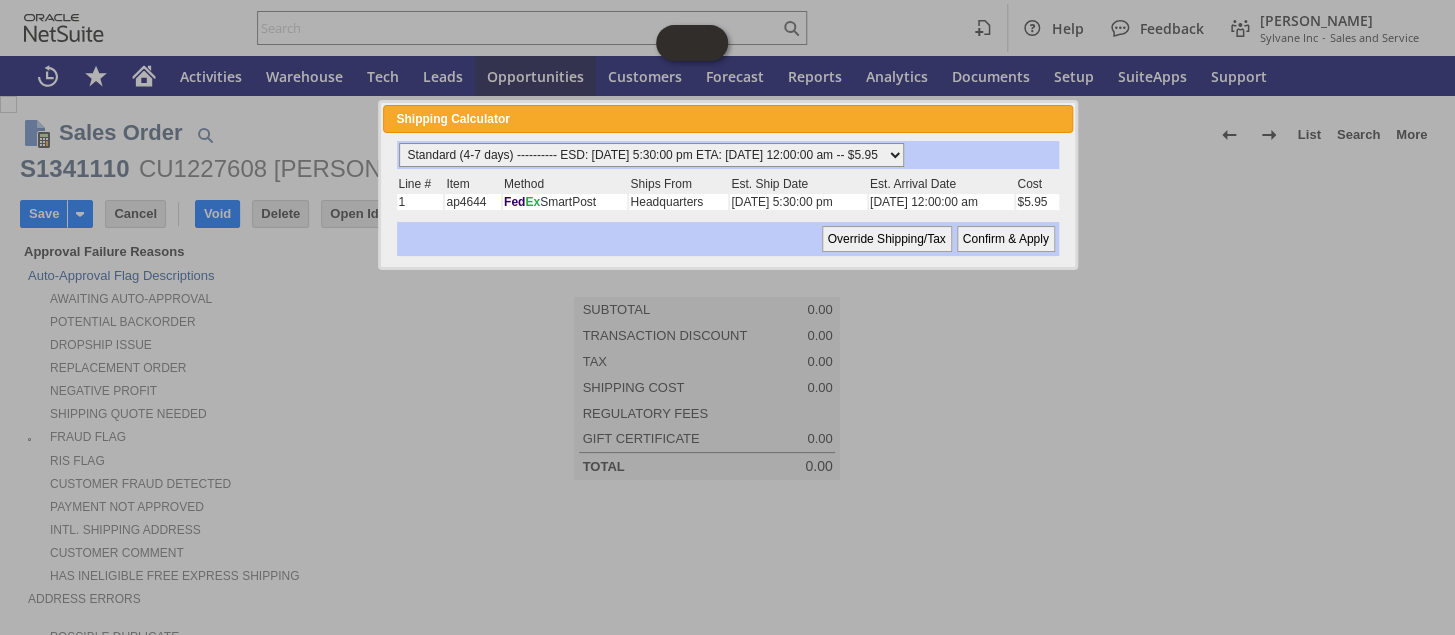 click on "Standard (4-7 days) ---------- ESD: 07/25/2025 5:30:00 pm  ETA: 07/30/2025 12:00:00 am -- $5.95 3 Day ------------------------ ESD: 07/25/2025 5:30:00 pm  ETA: 07/29/2025 12:00:00 am -- $5.95 2 Day ------------------------ ESD: 07/25/2025 5:30:00 pm  ETA: 07/29/2025 12:00:00 am -- $5.95 Next Business Day ------------ ESD: 07/25/2025 5:30:00 pm  ETA: 07/28/2025 12:00:00 am - $52.67" at bounding box center [651, 155] 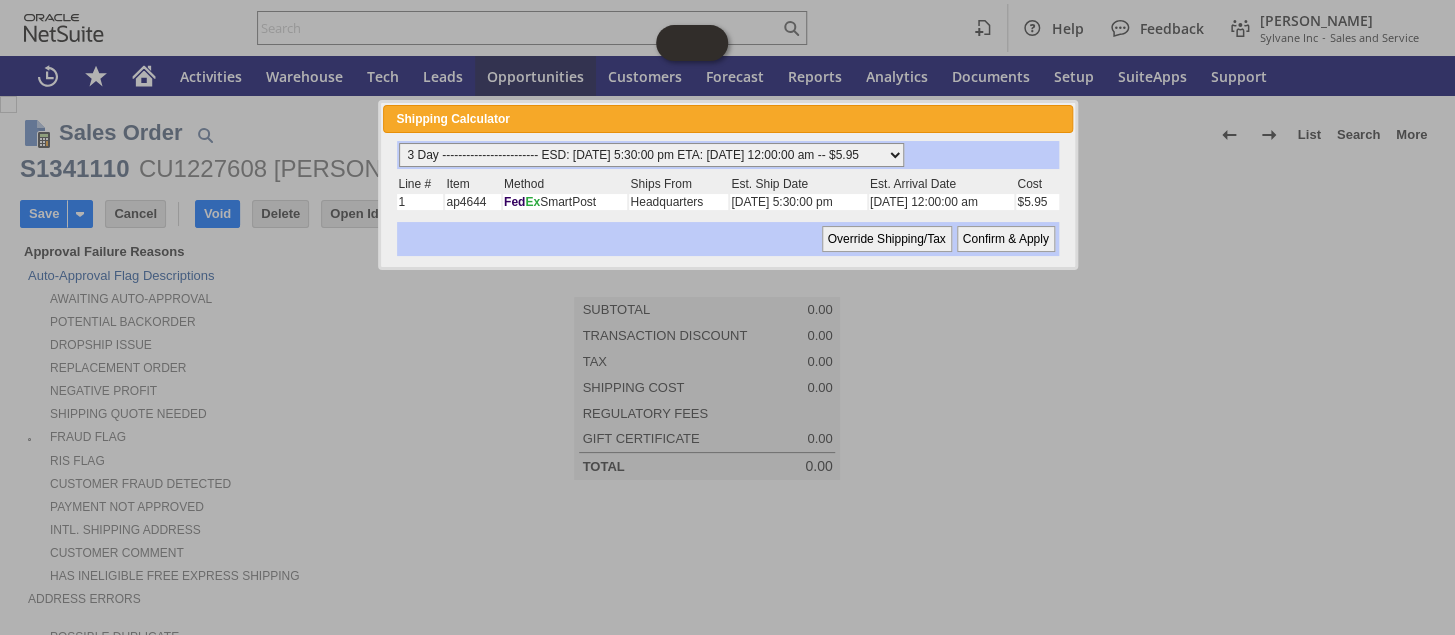 click on "Standard (4-7 days) ---------- ESD: 07/25/2025 5:30:00 pm  ETA: 07/30/2025 12:00:00 am -- $5.95 3 Day ------------------------ ESD: 07/25/2025 5:30:00 pm  ETA: 07/29/2025 12:00:00 am -- $5.95 2 Day ------------------------ ESD: 07/25/2025 5:30:00 pm  ETA: 07/29/2025 12:00:00 am -- $5.95 Next Business Day ------------ ESD: 07/25/2025 5:30:00 pm  ETA: 07/28/2025 12:00:00 am - $52.67" at bounding box center [651, 155] 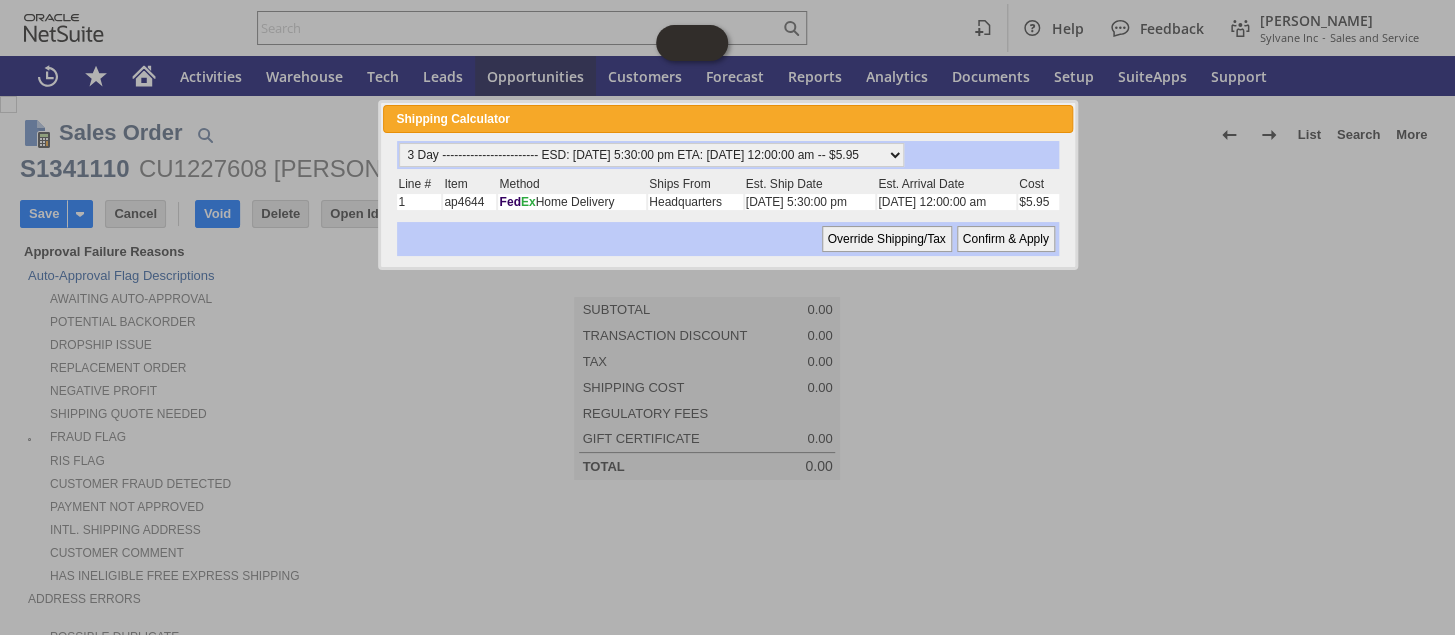 click on "Confirm & Apply" at bounding box center [1006, 239] 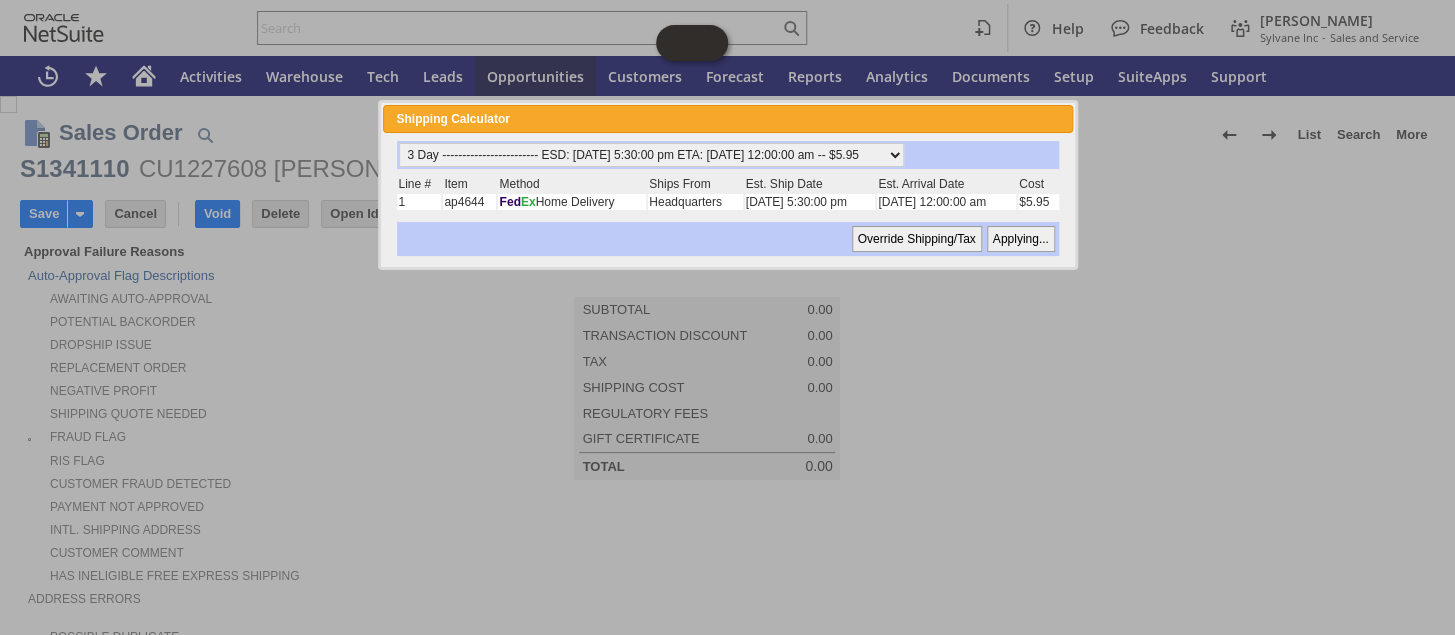 type on "NotExempt" 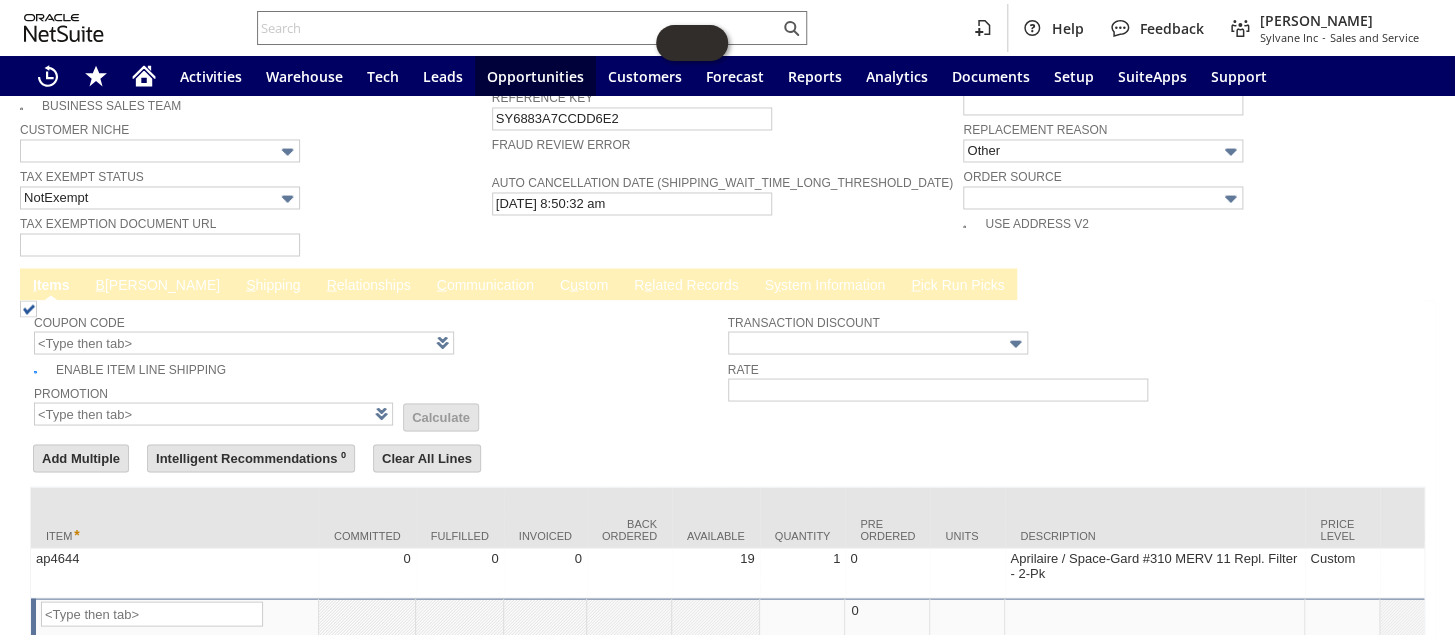 scroll, scrollTop: 1550, scrollLeft: 0, axis: vertical 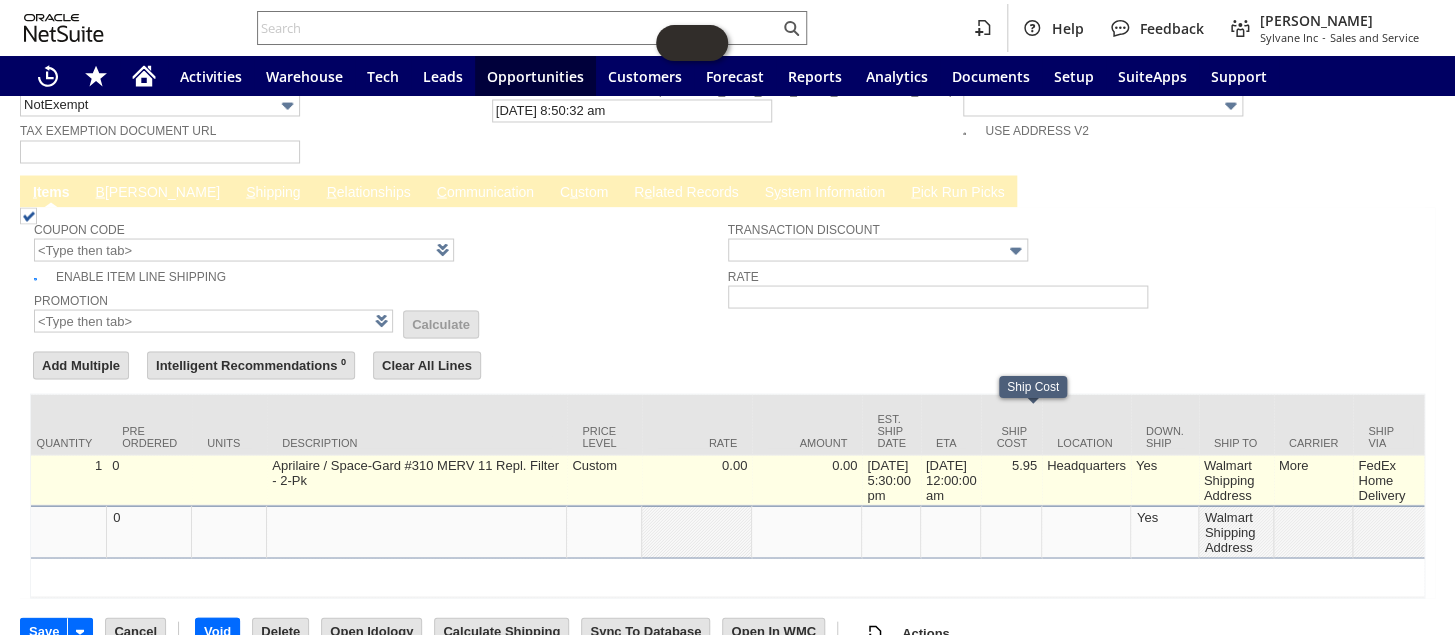 click on "5.95" at bounding box center [1011, 480] 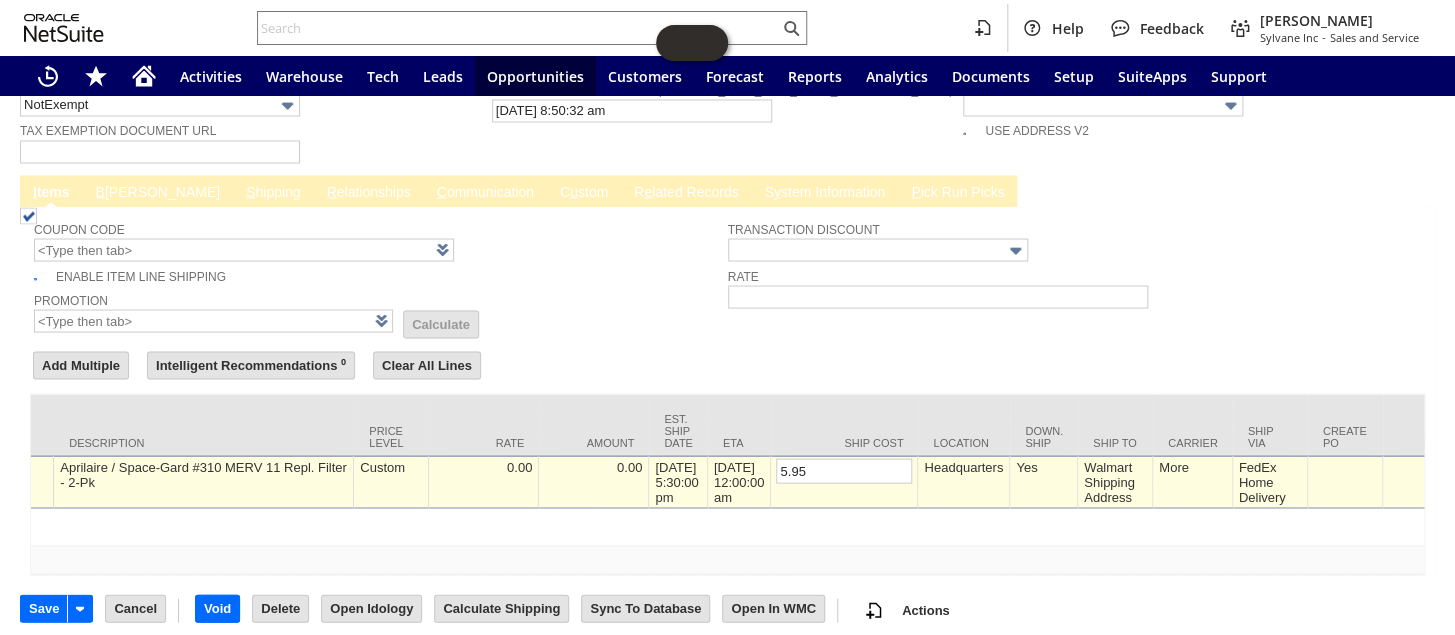 scroll, scrollTop: 1529, scrollLeft: 0, axis: vertical 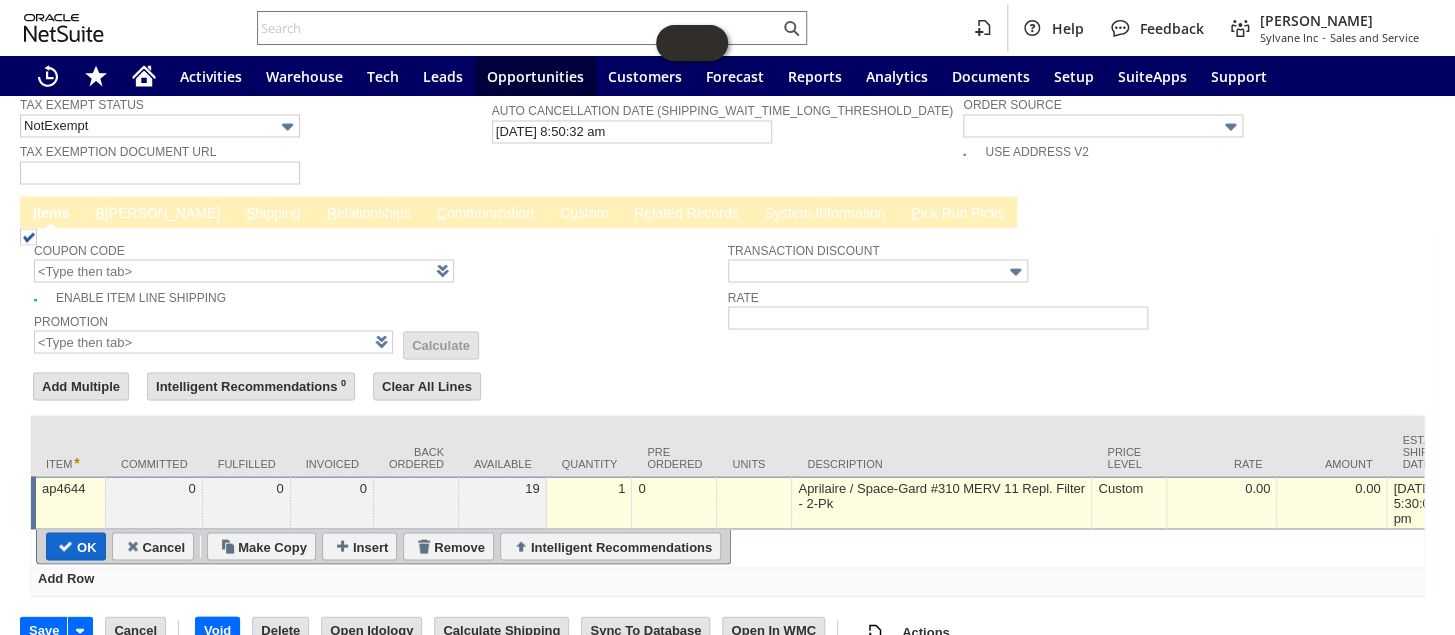 type on "0" 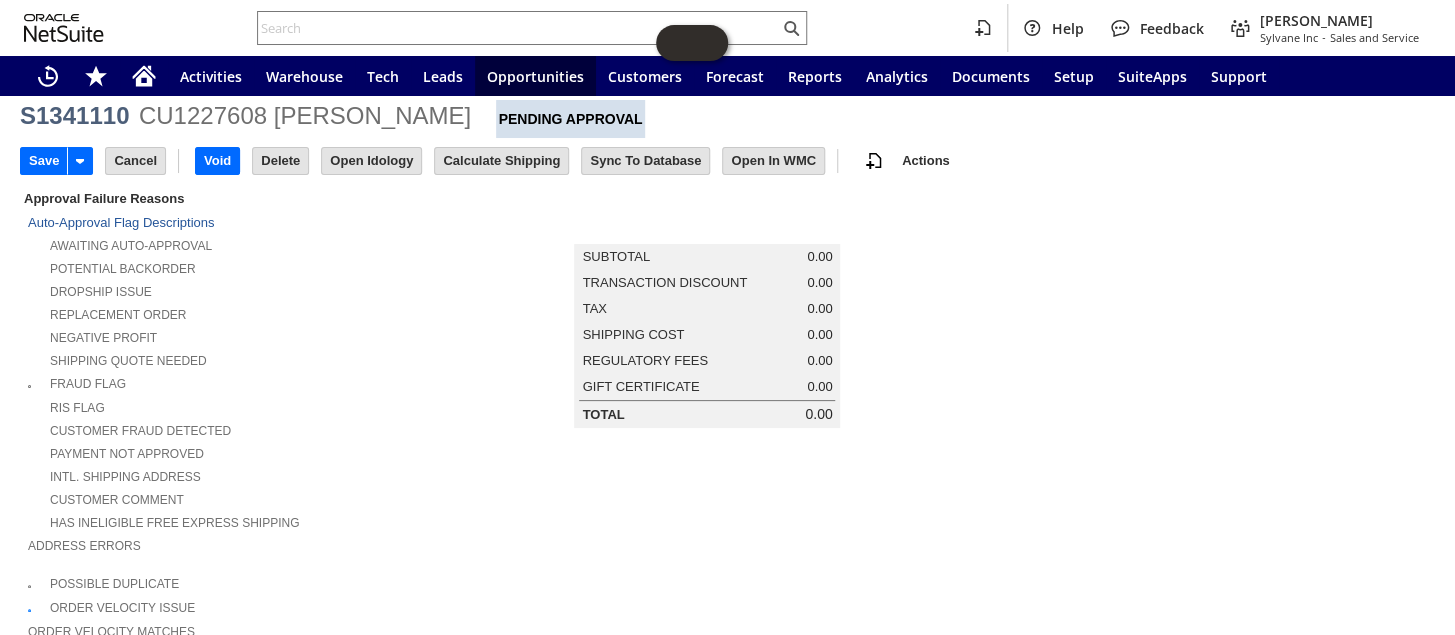 scroll, scrollTop: 0, scrollLeft: 0, axis: both 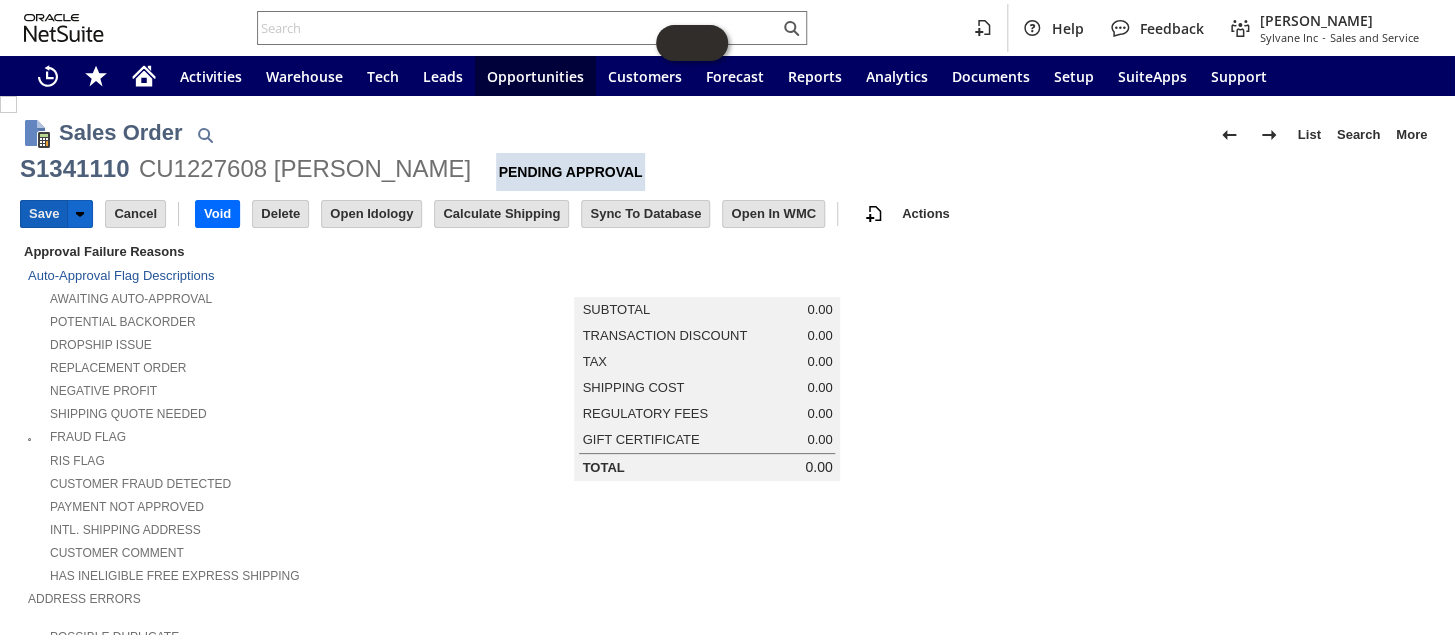click on "Save" at bounding box center [44, 214] 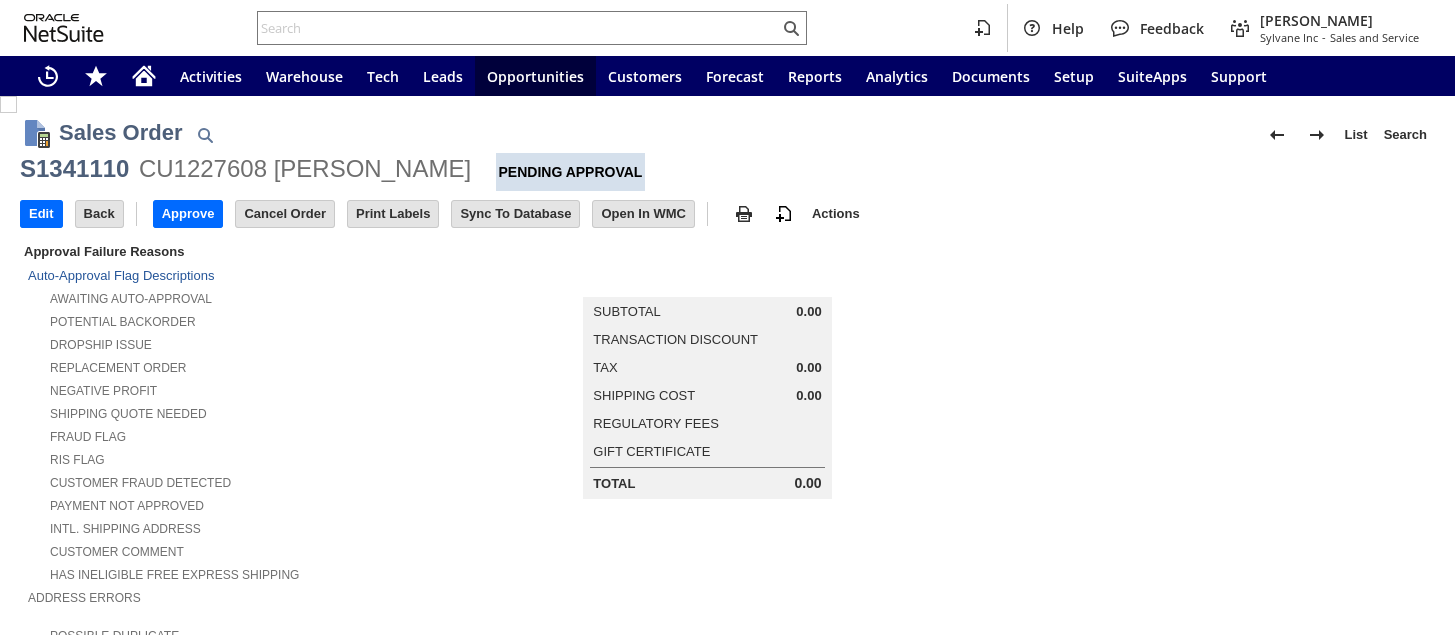 scroll, scrollTop: 0, scrollLeft: 0, axis: both 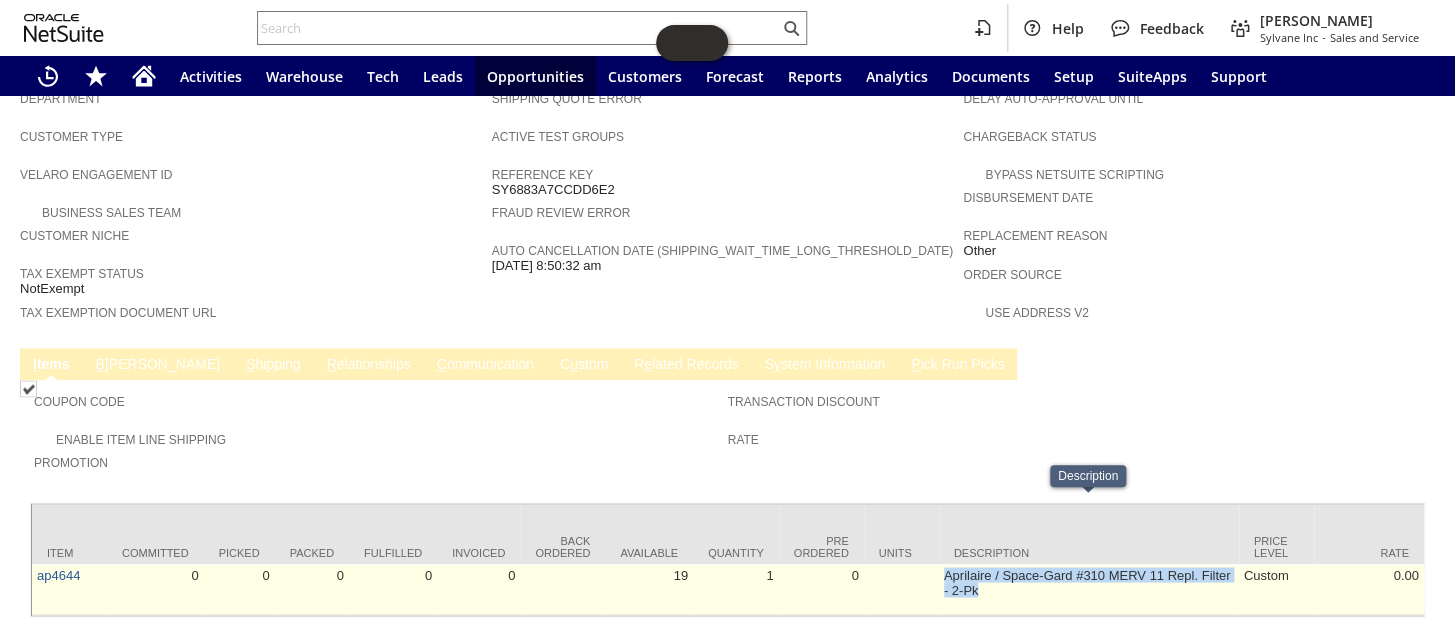 drag, startPoint x: 992, startPoint y: 521, endPoint x: 942, endPoint y: 512, distance: 50.803543 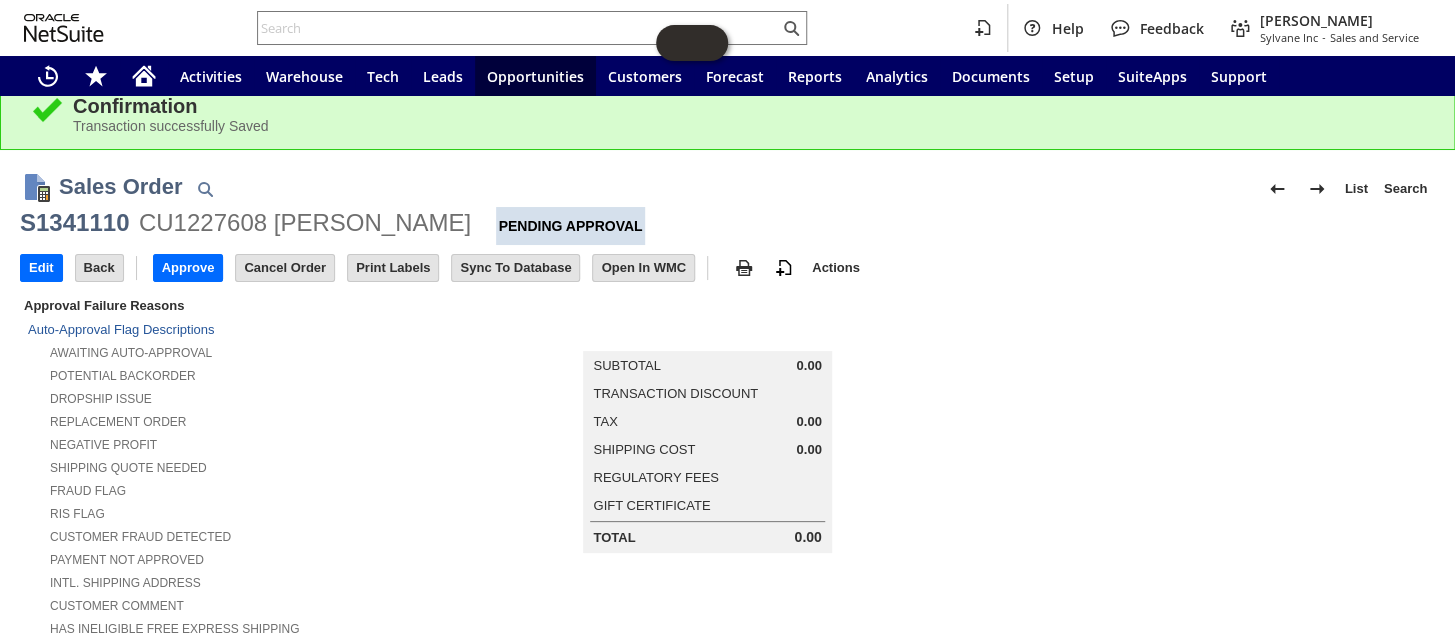 scroll, scrollTop: 0, scrollLeft: 0, axis: both 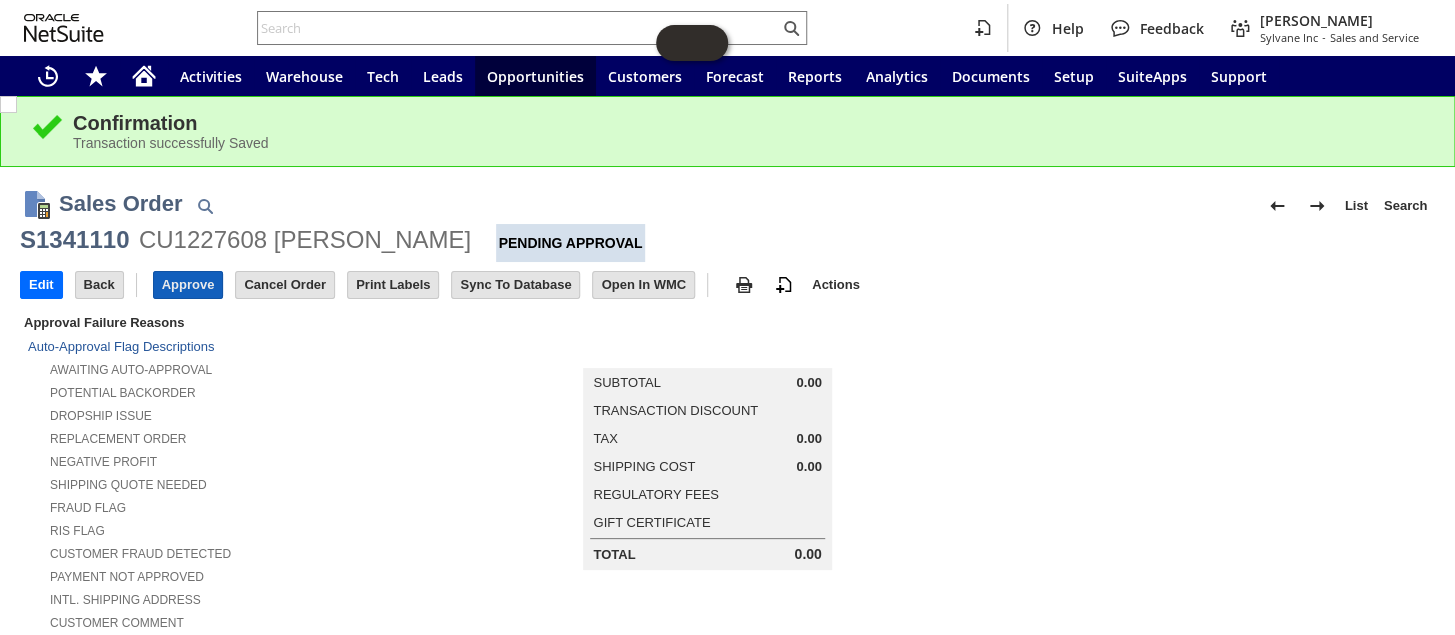 click on "Approve" at bounding box center (188, 285) 